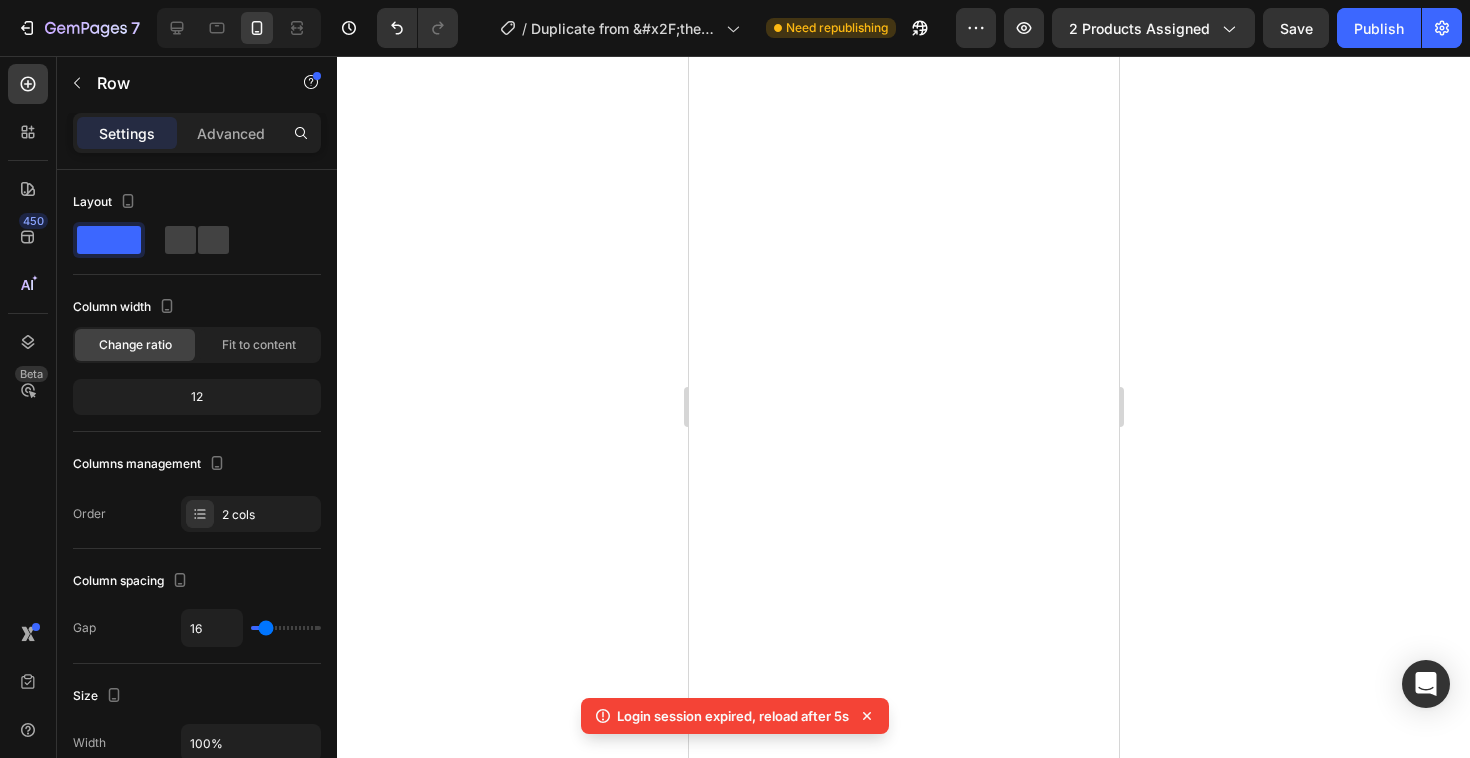 scroll, scrollTop: 0, scrollLeft: 0, axis: both 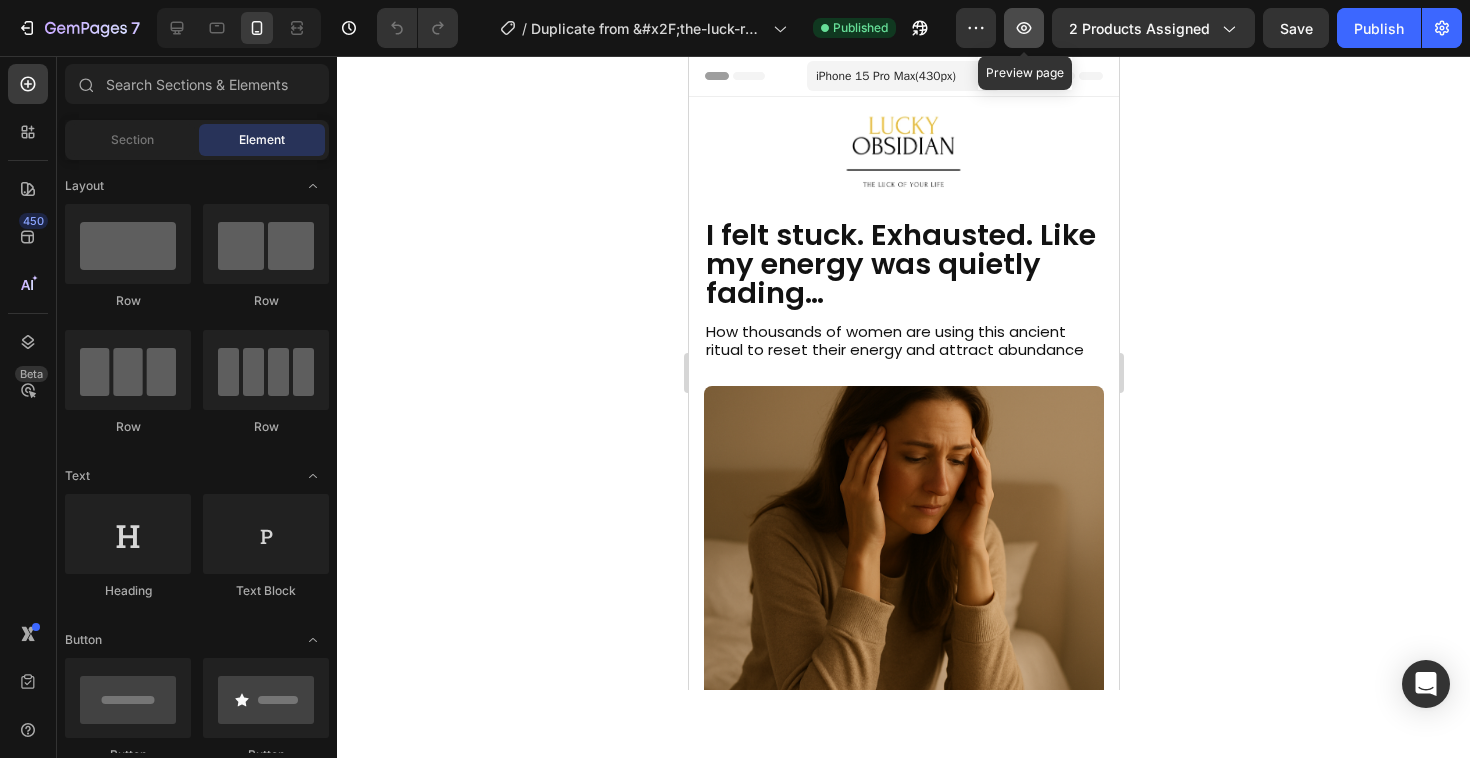 click 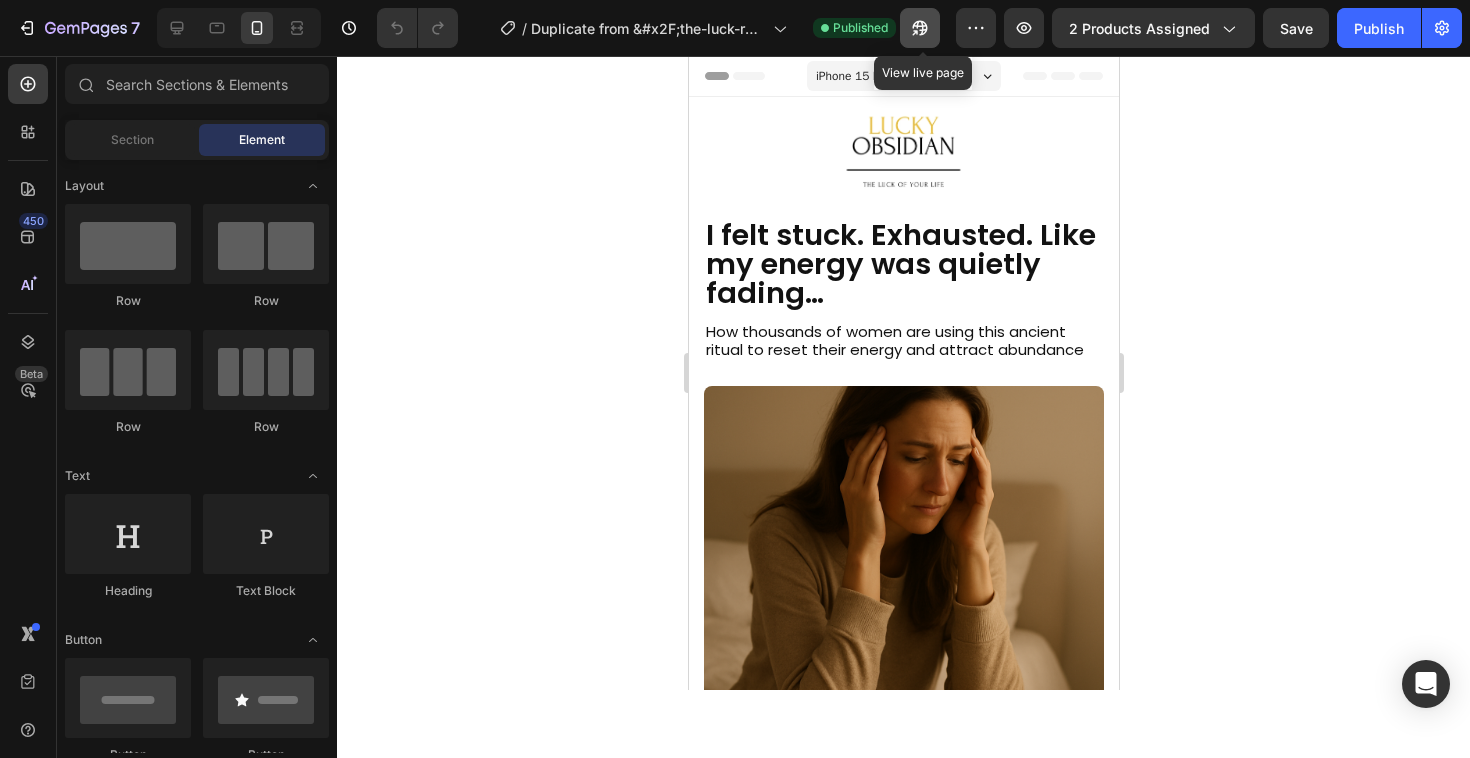 click 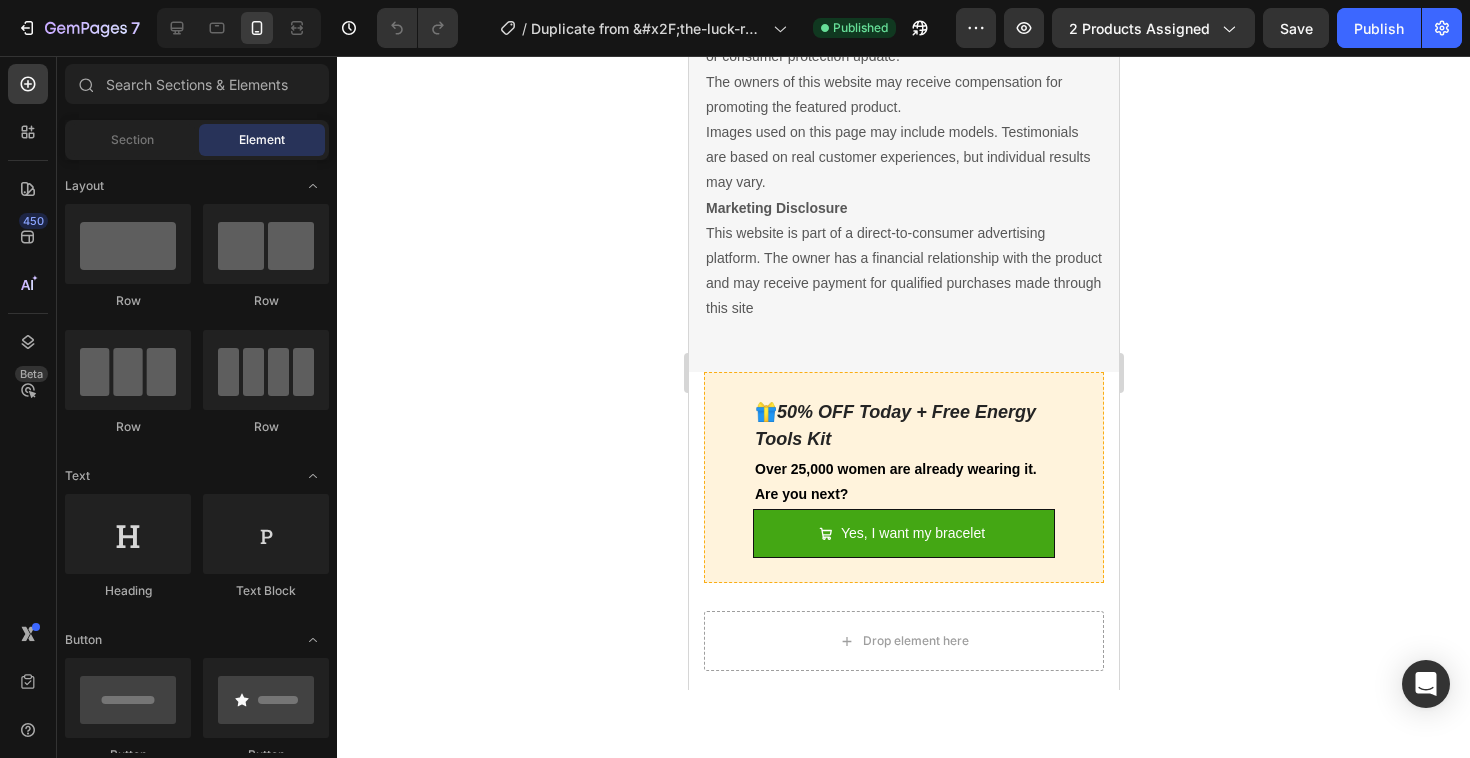 scroll, scrollTop: 4738, scrollLeft: 0, axis: vertical 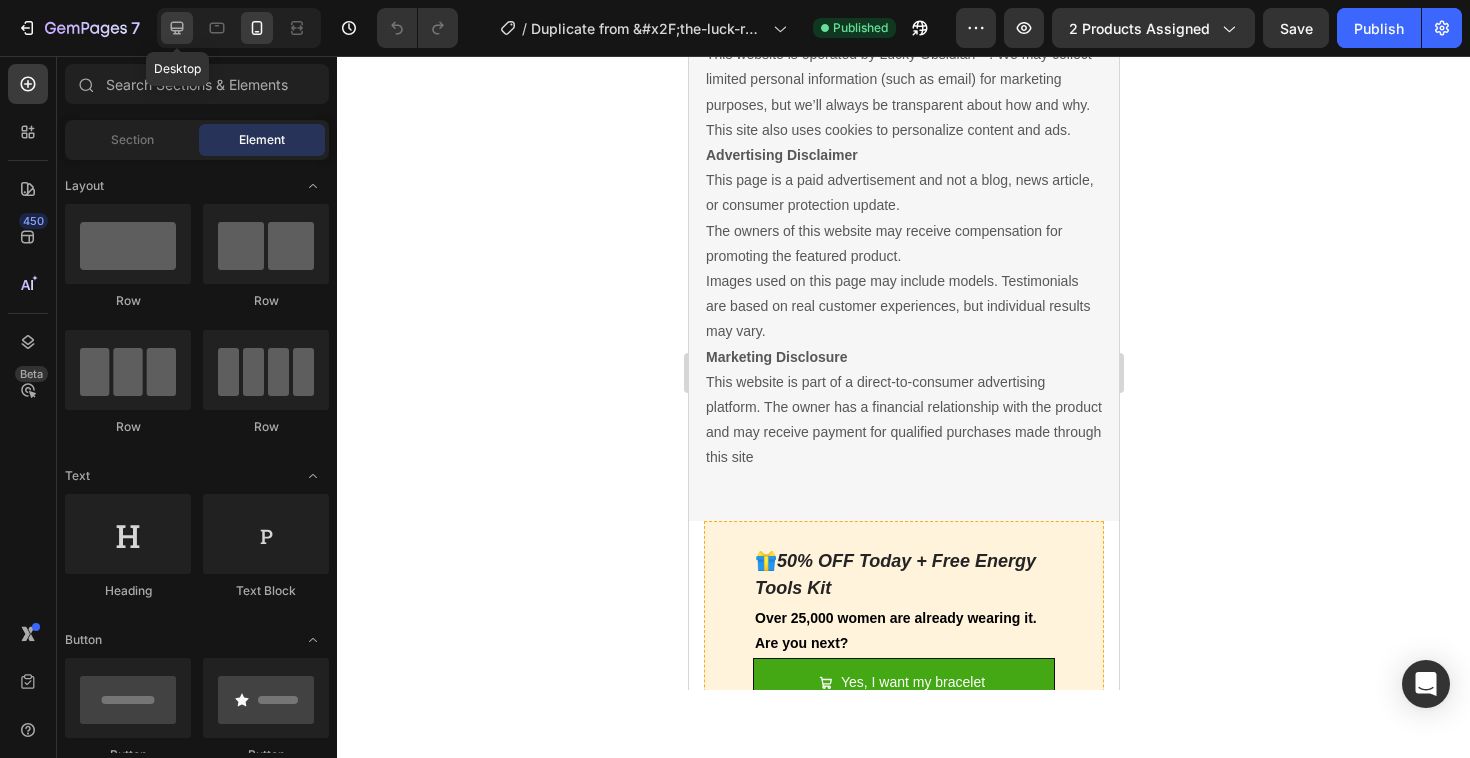 click 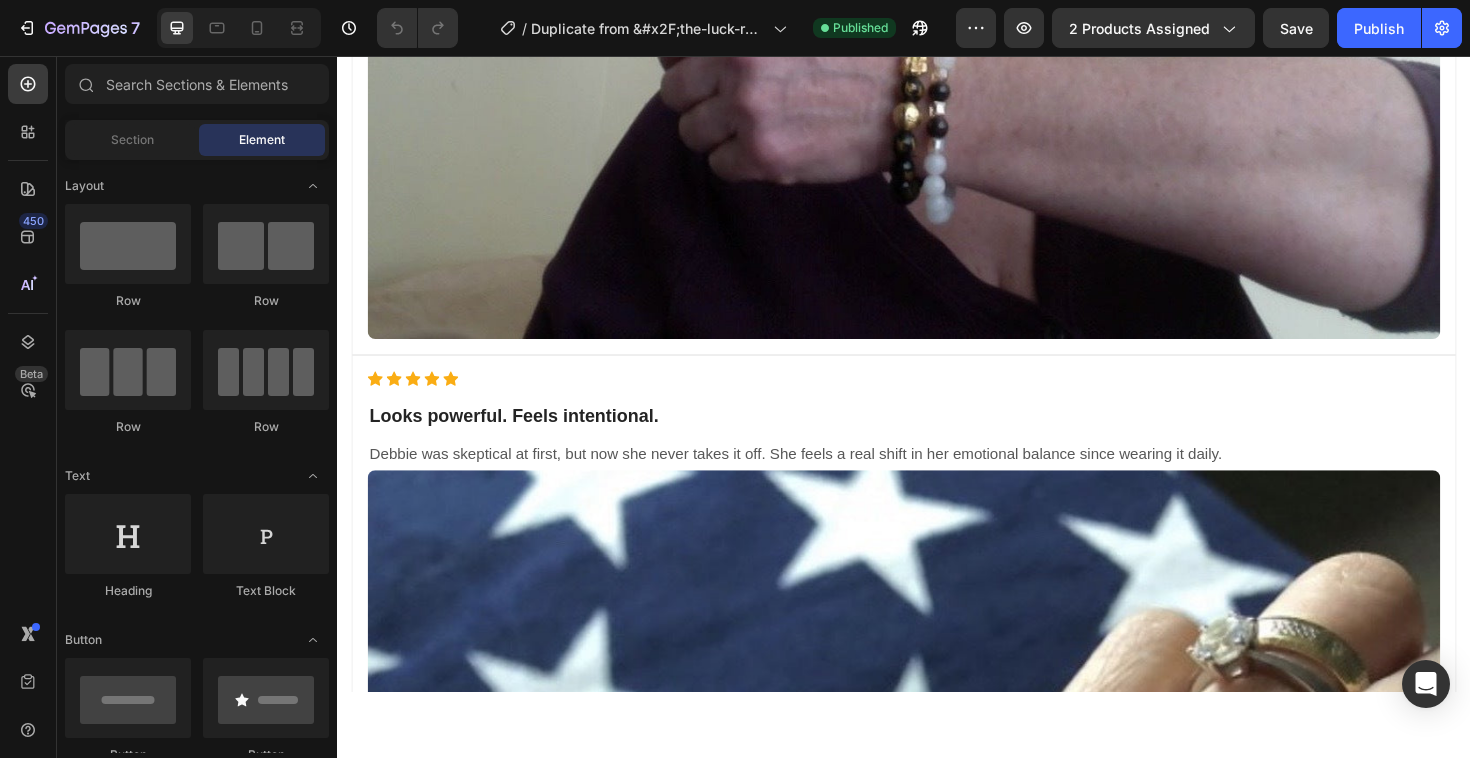 scroll, scrollTop: 7634, scrollLeft: 0, axis: vertical 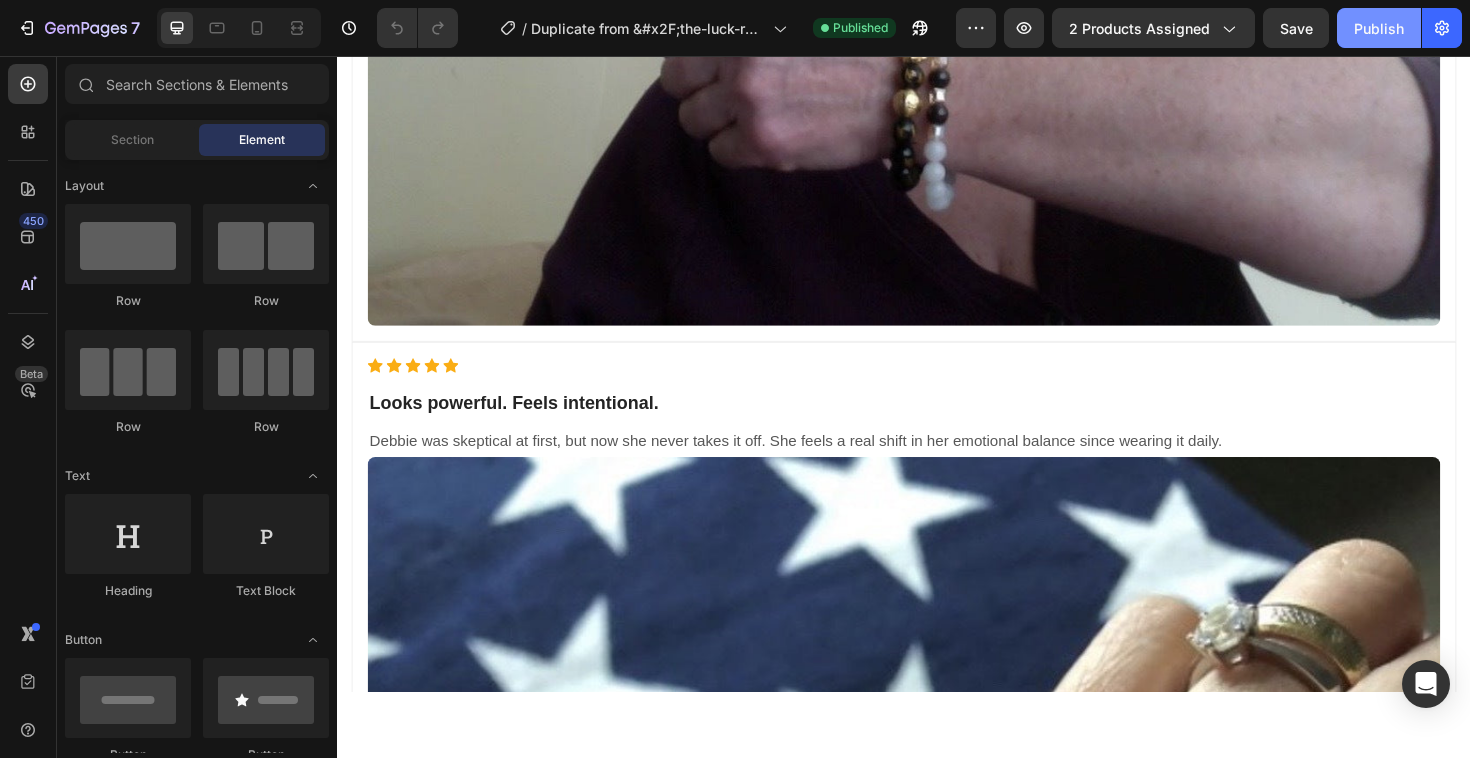 click on "Publish" 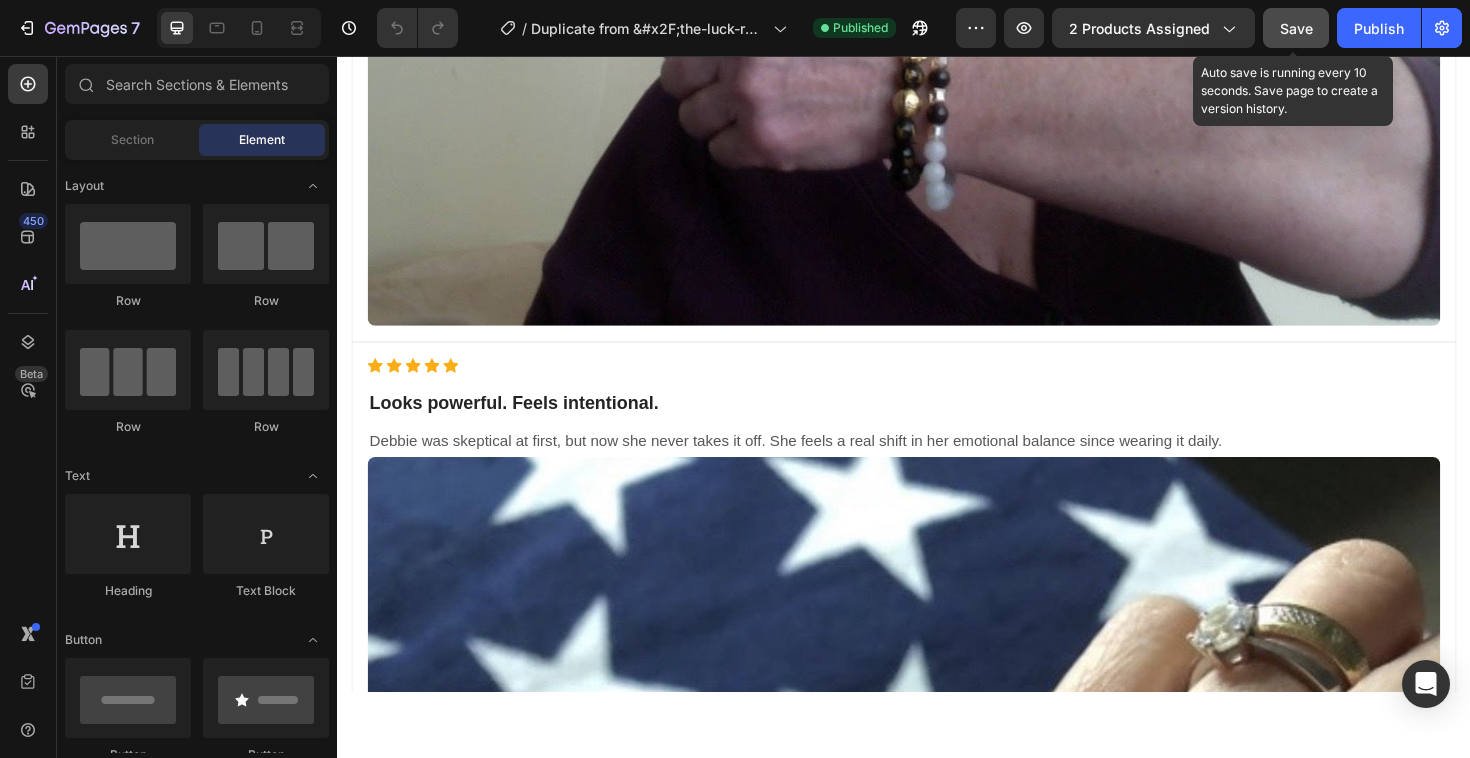 click on "Save" at bounding box center [1296, 28] 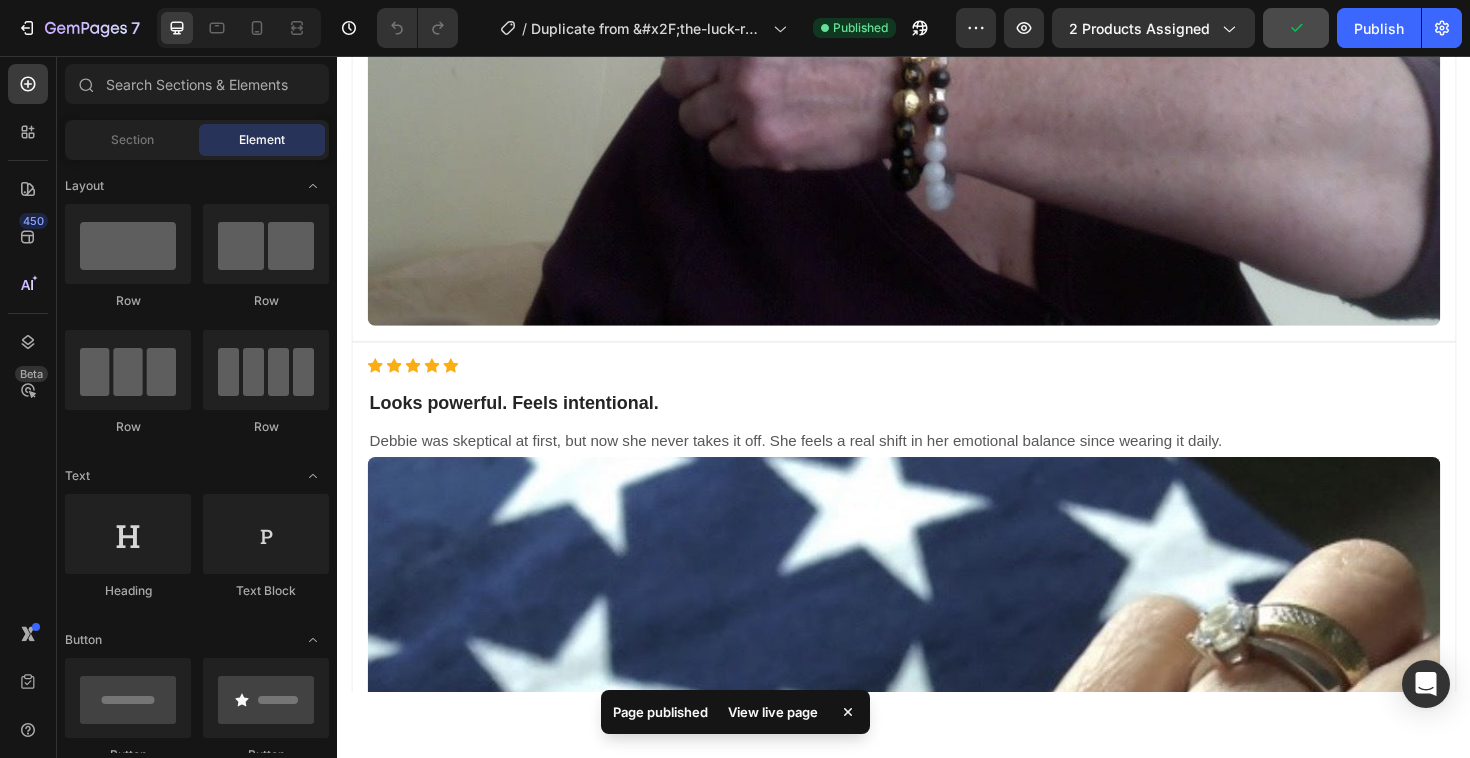 click on "View live page" at bounding box center (773, 712) 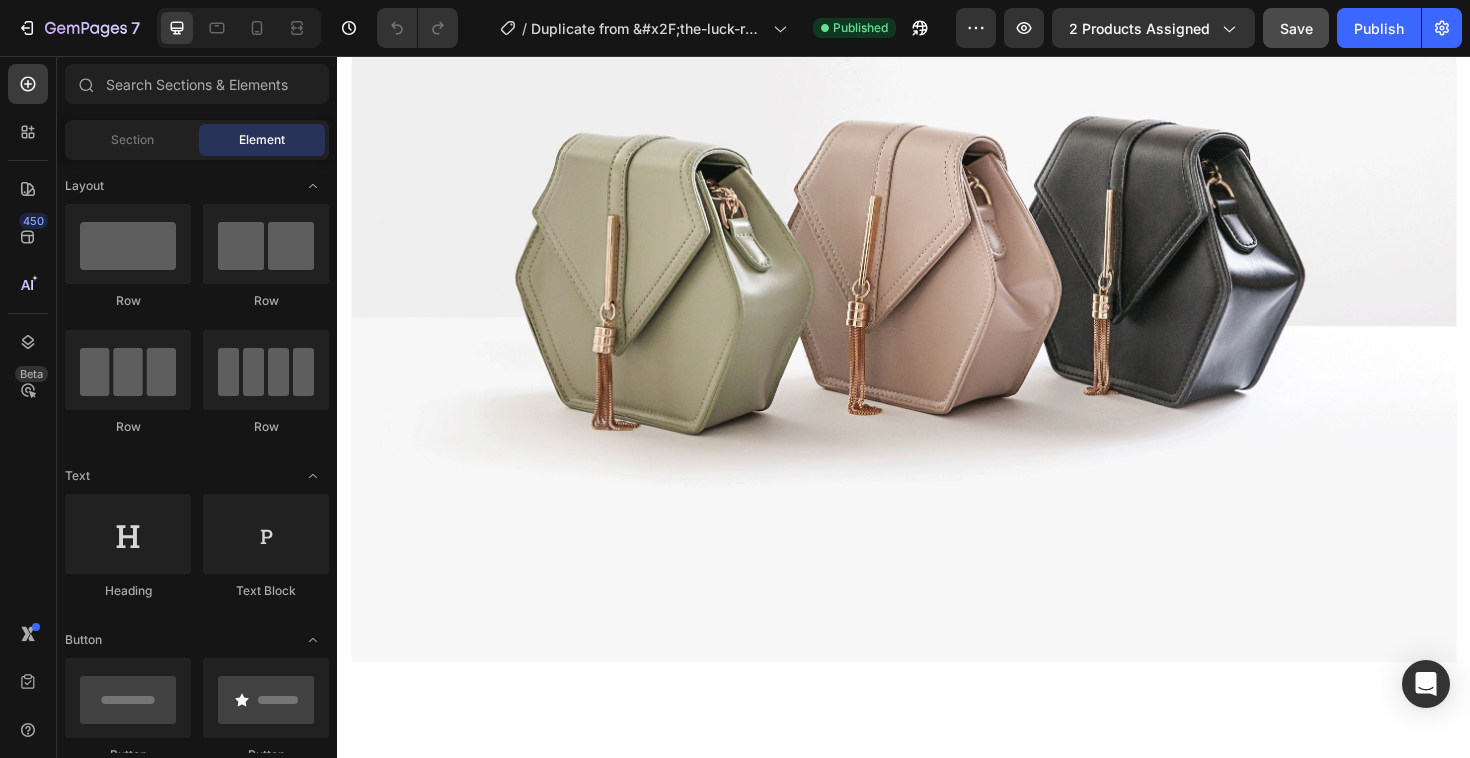 scroll, scrollTop: 0, scrollLeft: 0, axis: both 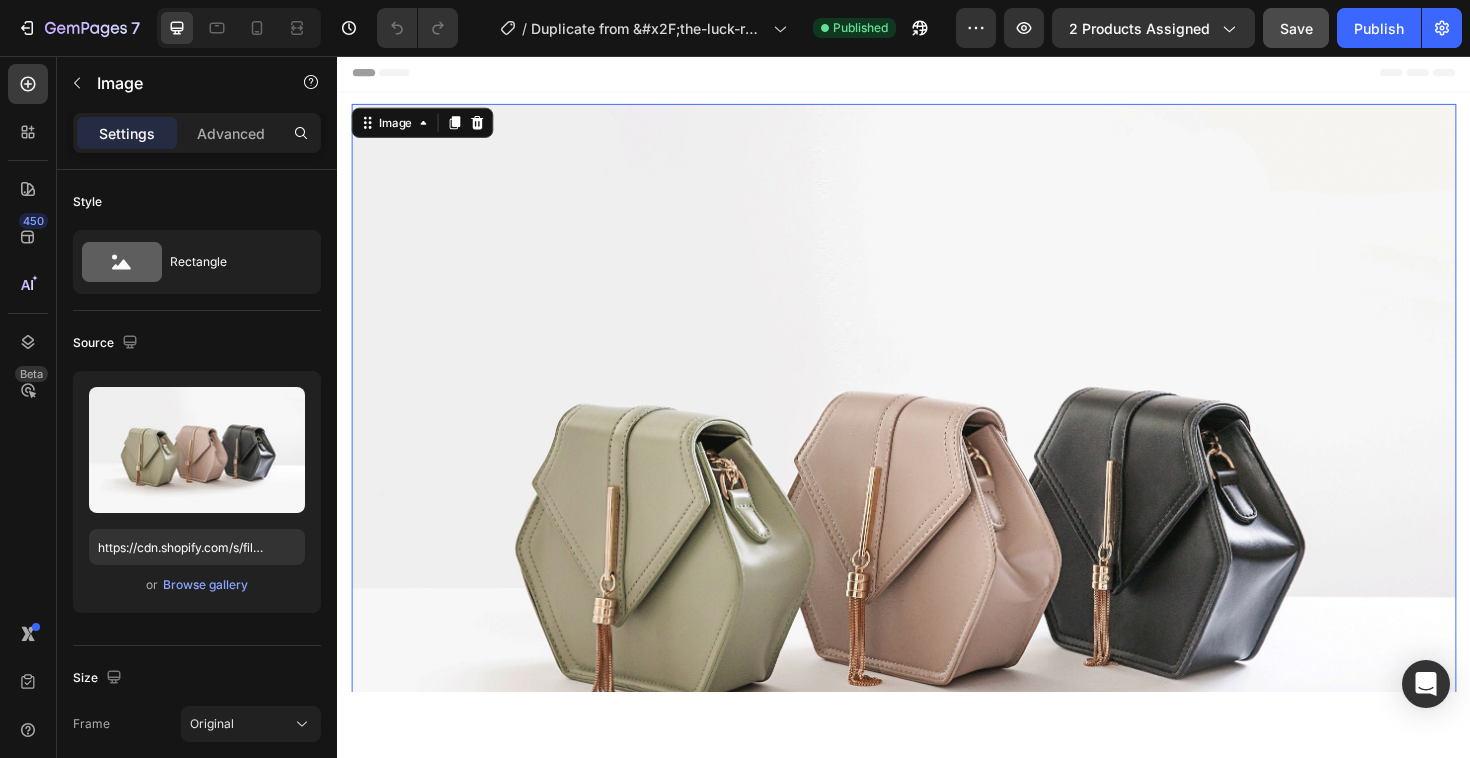 click at bounding box center (937, 546) 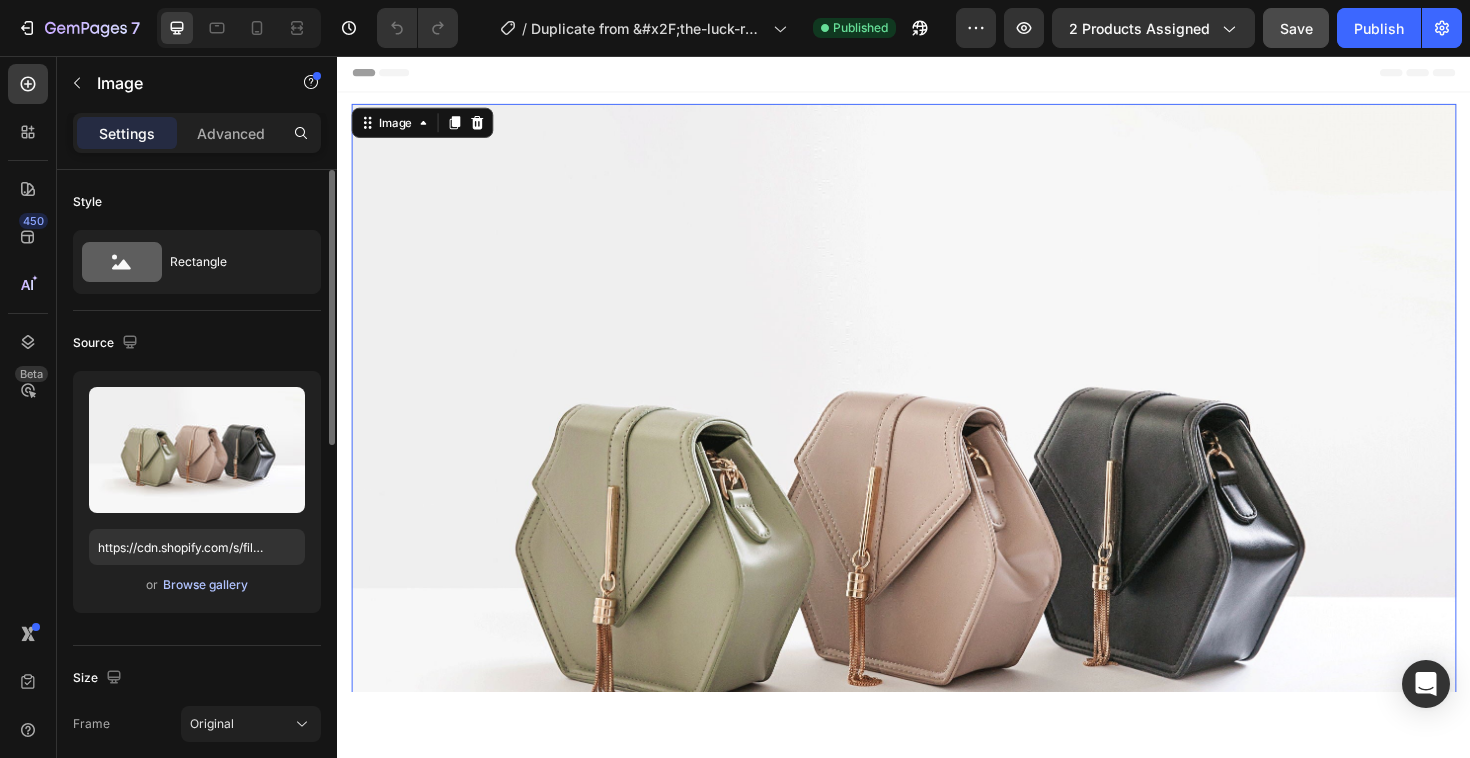 click on "Browse gallery" at bounding box center [205, 585] 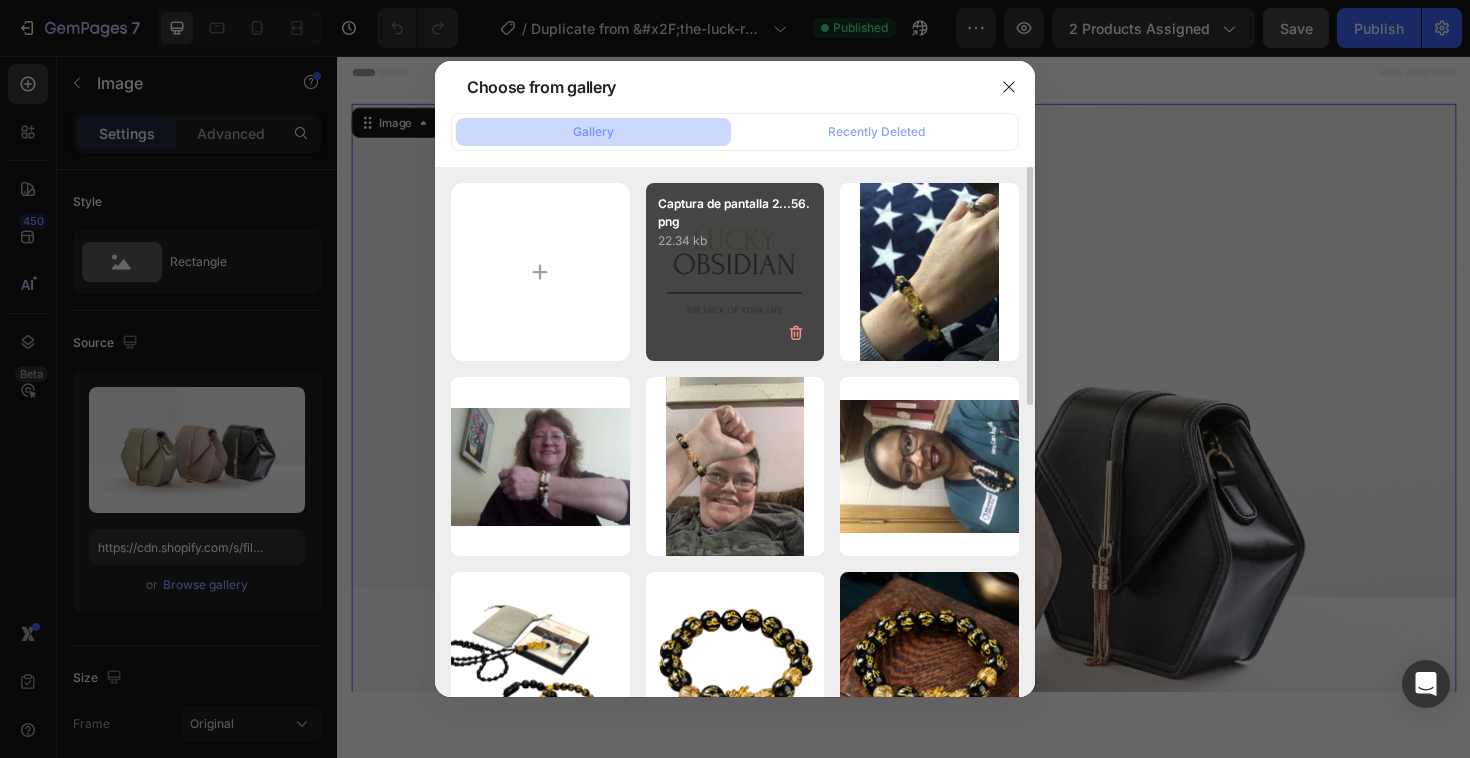 click on "Captura de pantalla 2...56.png 22.34 kb" at bounding box center [735, 272] 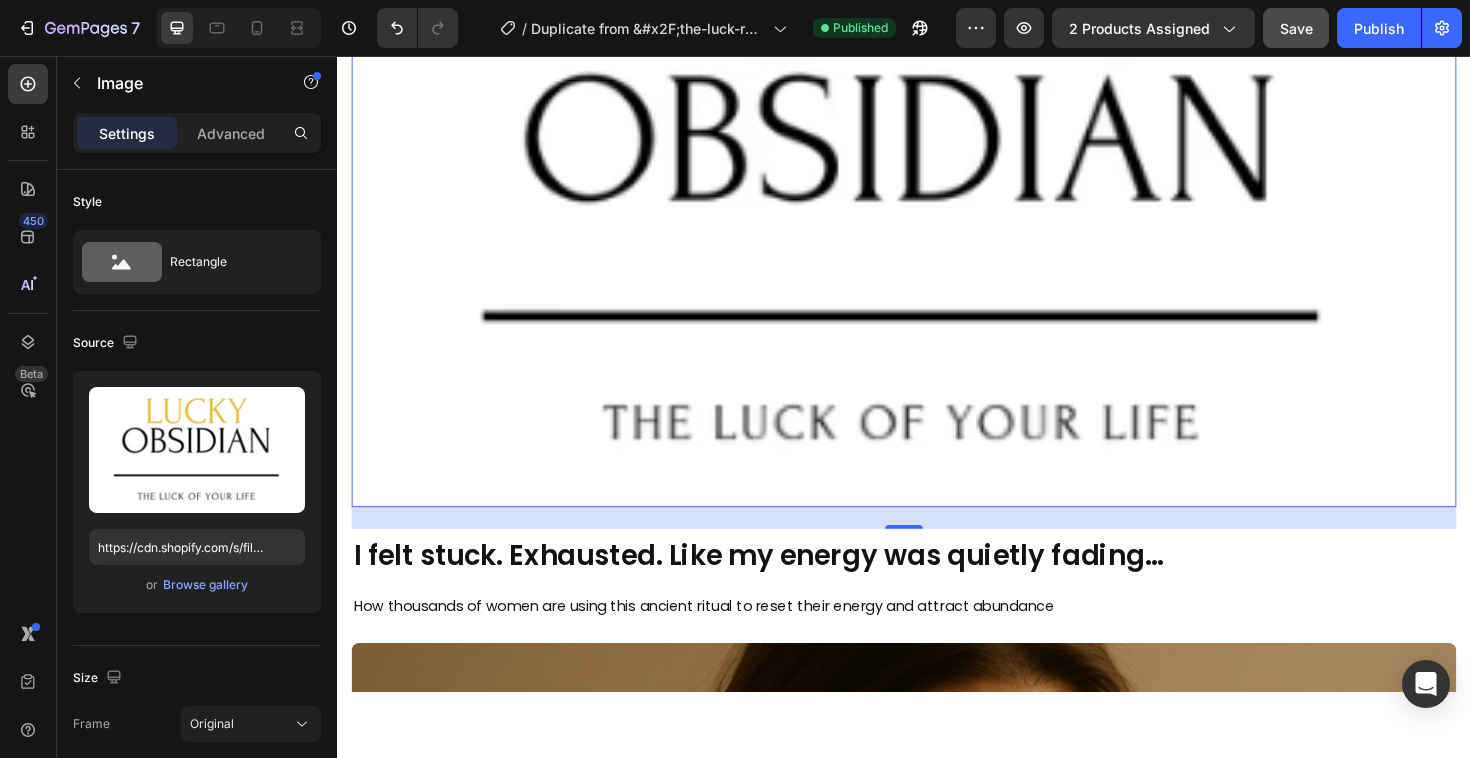 scroll, scrollTop: 254, scrollLeft: 0, axis: vertical 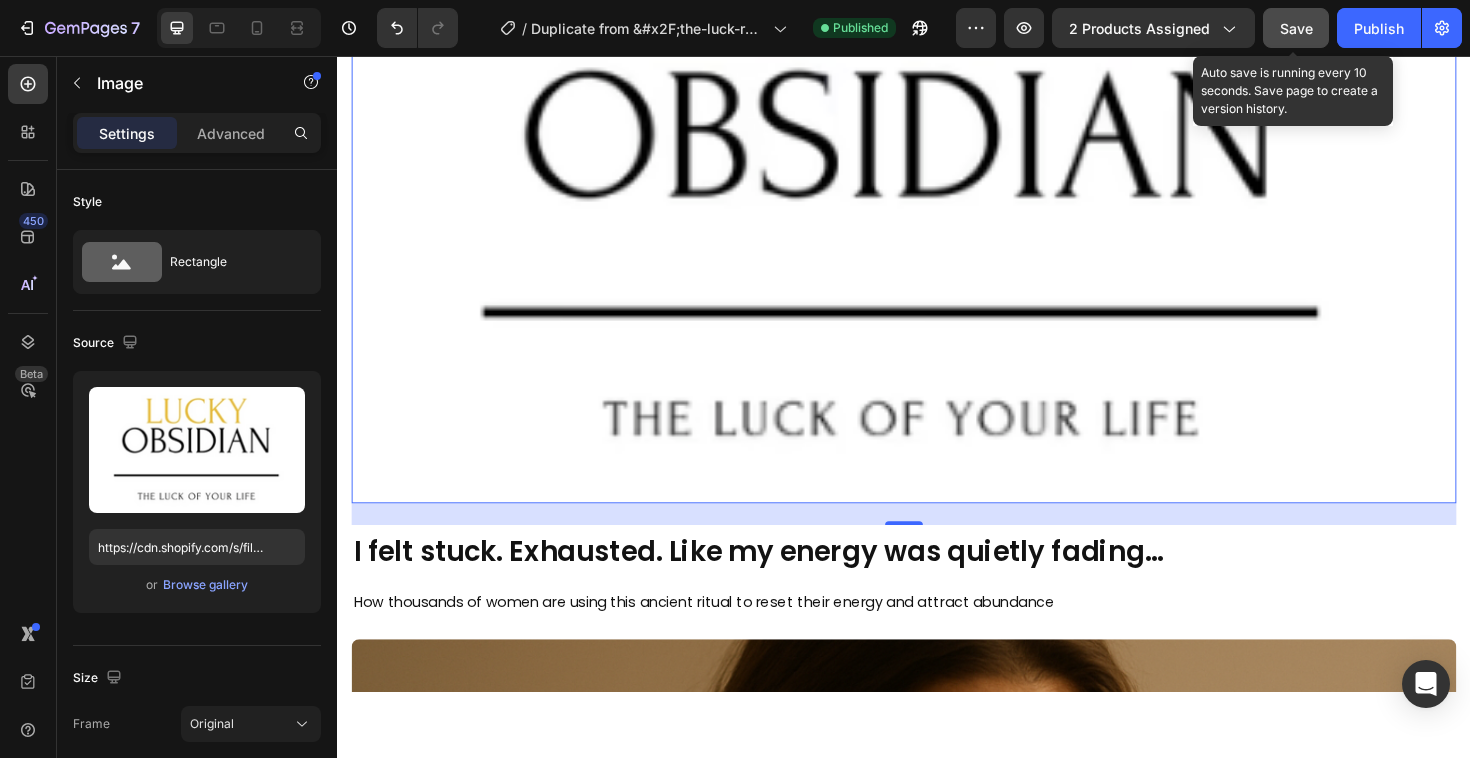 click on "Save" 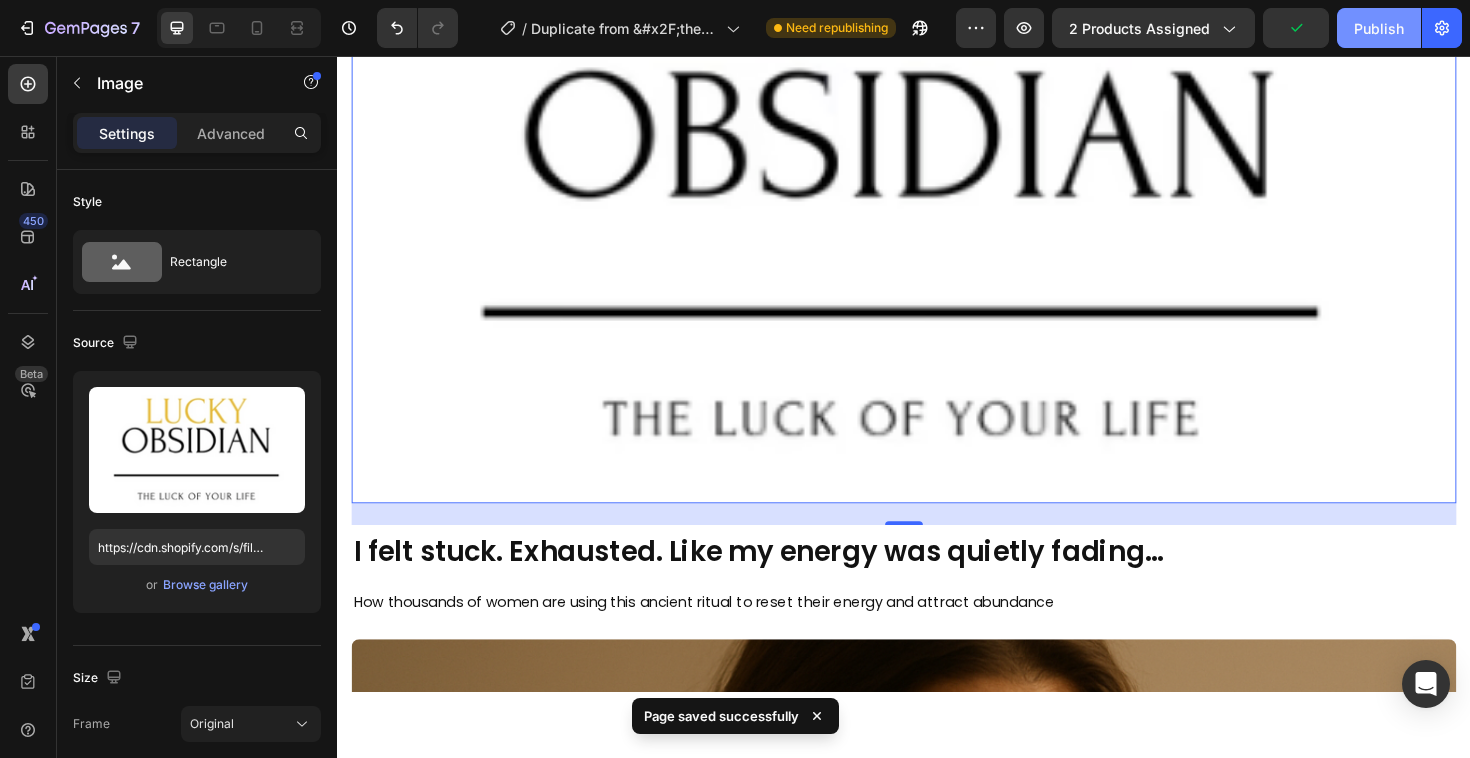 click on "Publish" at bounding box center (1379, 28) 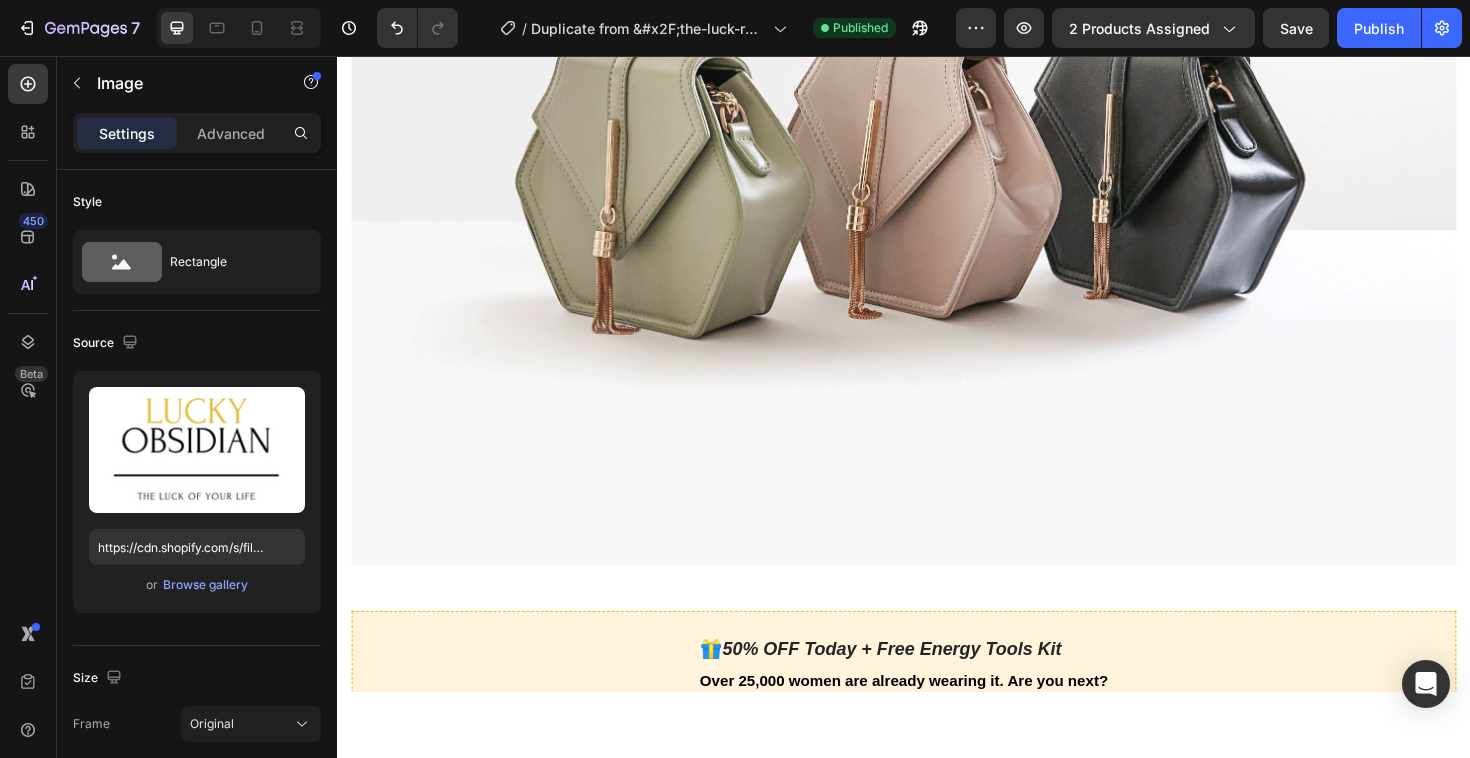 scroll, scrollTop: 4371, scrollLeft: 0, axis: vertical 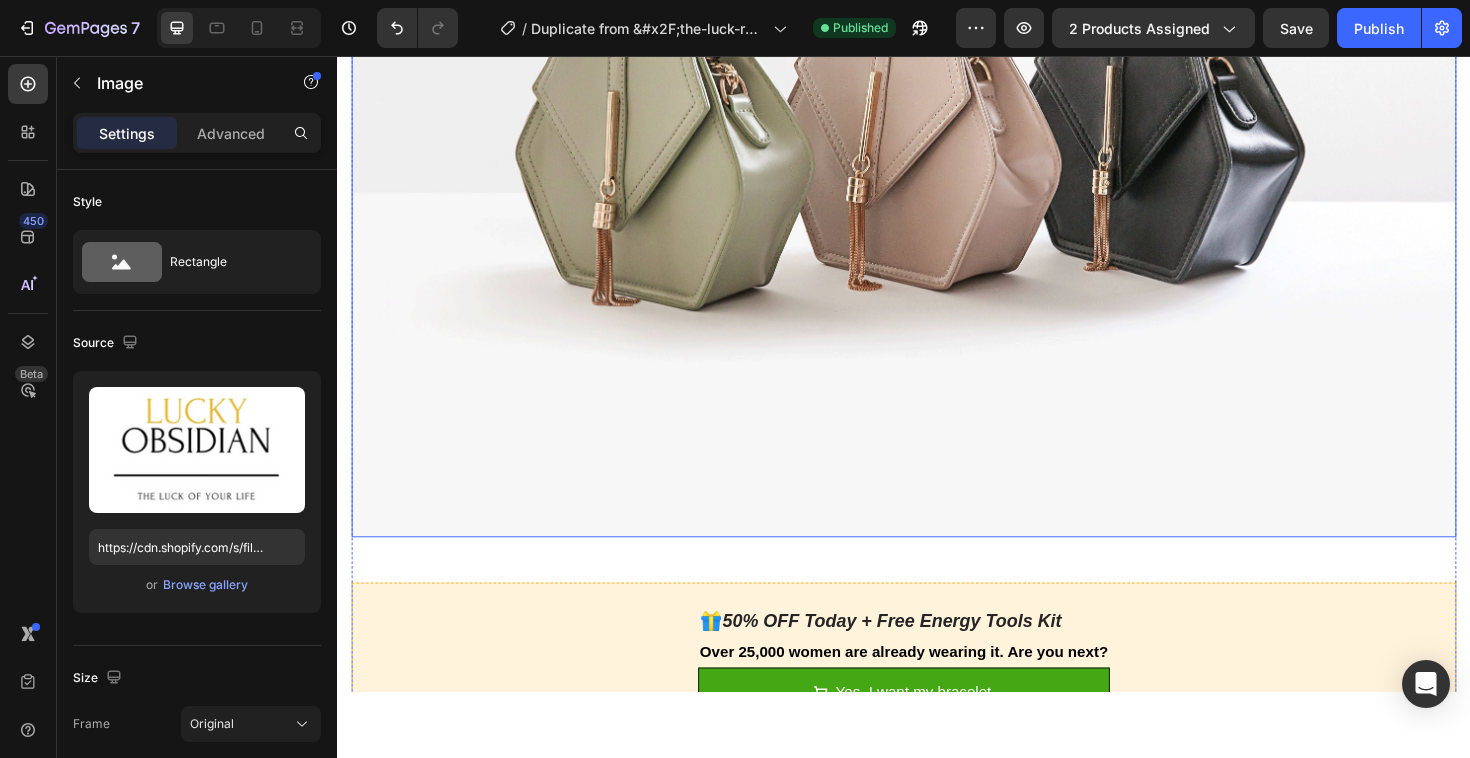 click at bounding box center [937, 128] 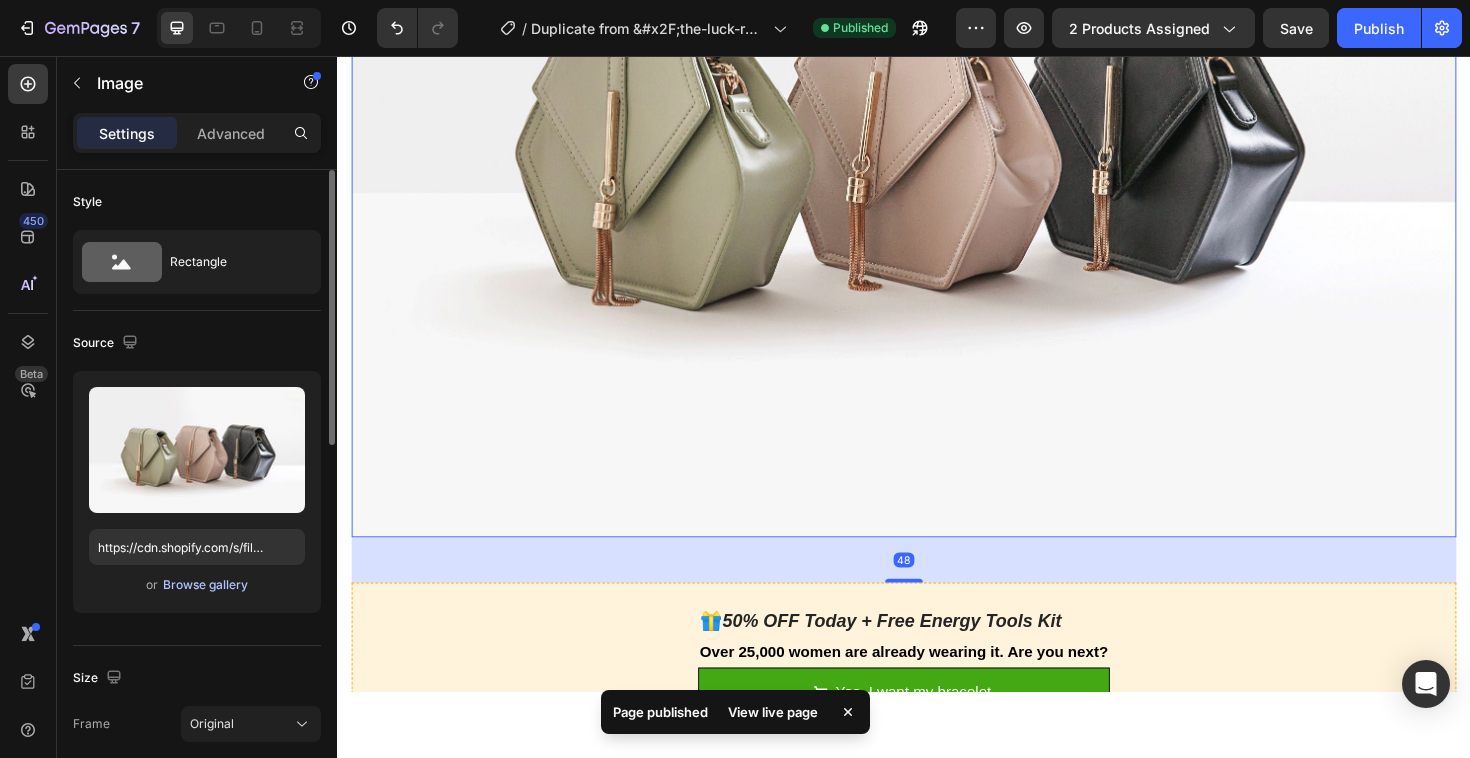 click on "Browse gallery" at bounding box center (205, 585) 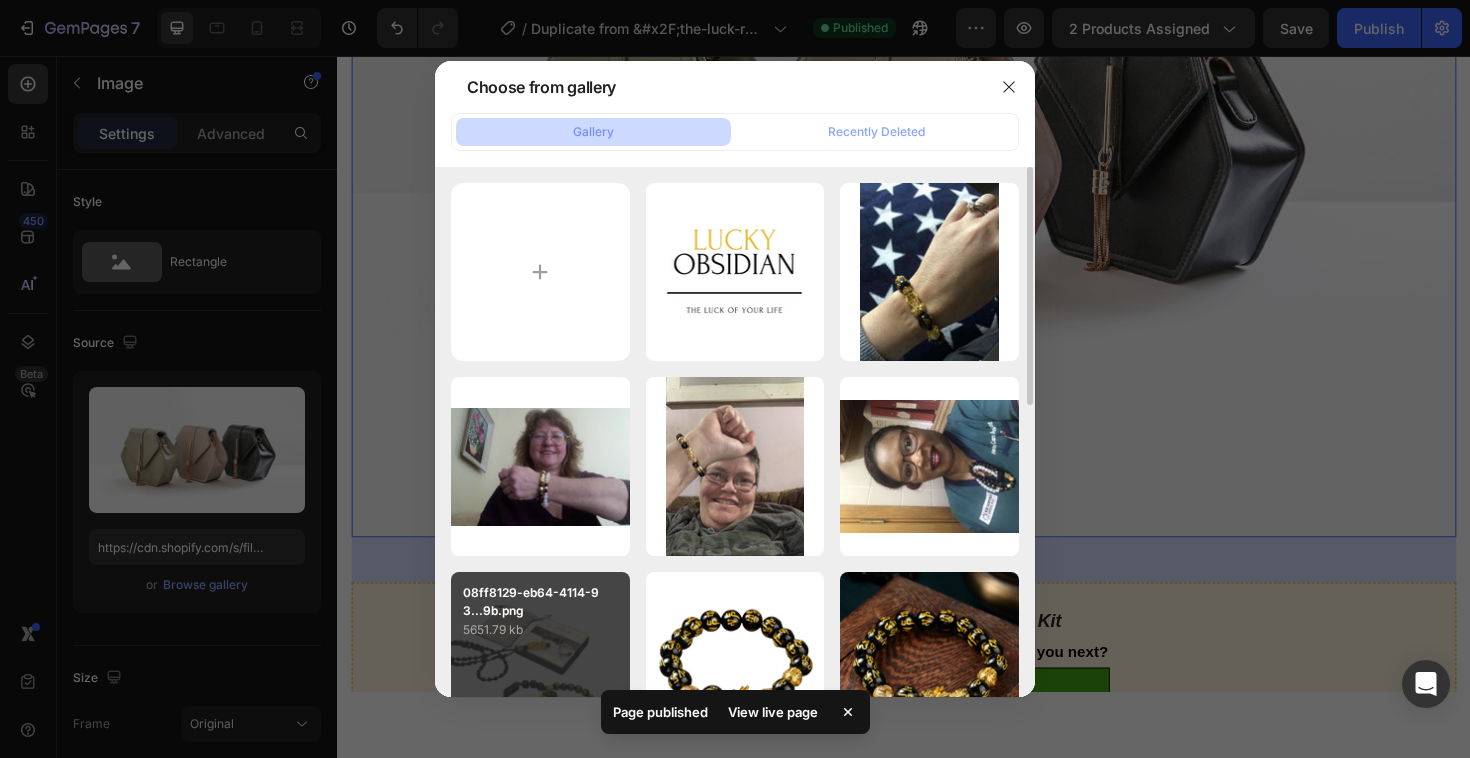 click on "08ff8129-eb64-4114-93...9b.png" at bounding box center [540, 602] 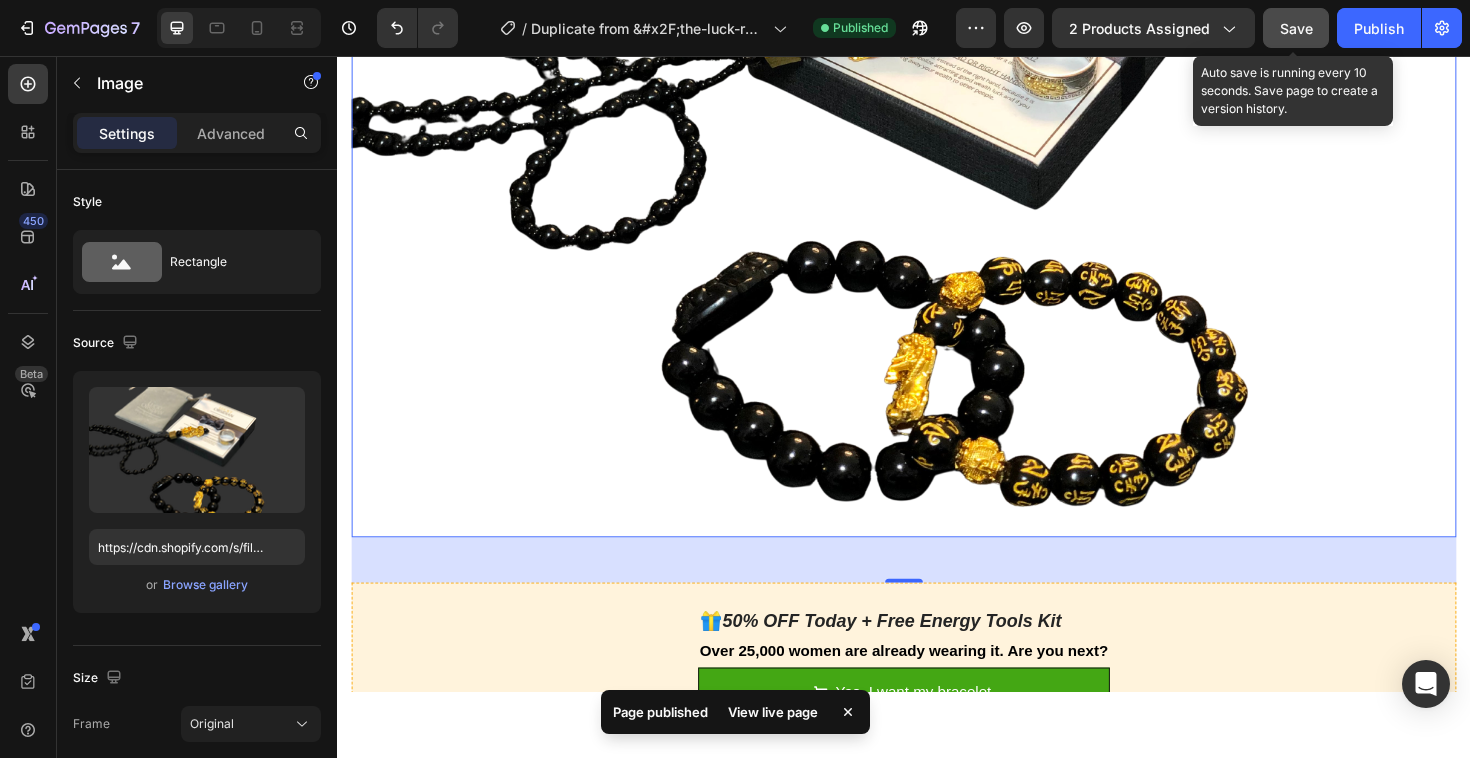 click on "Save" 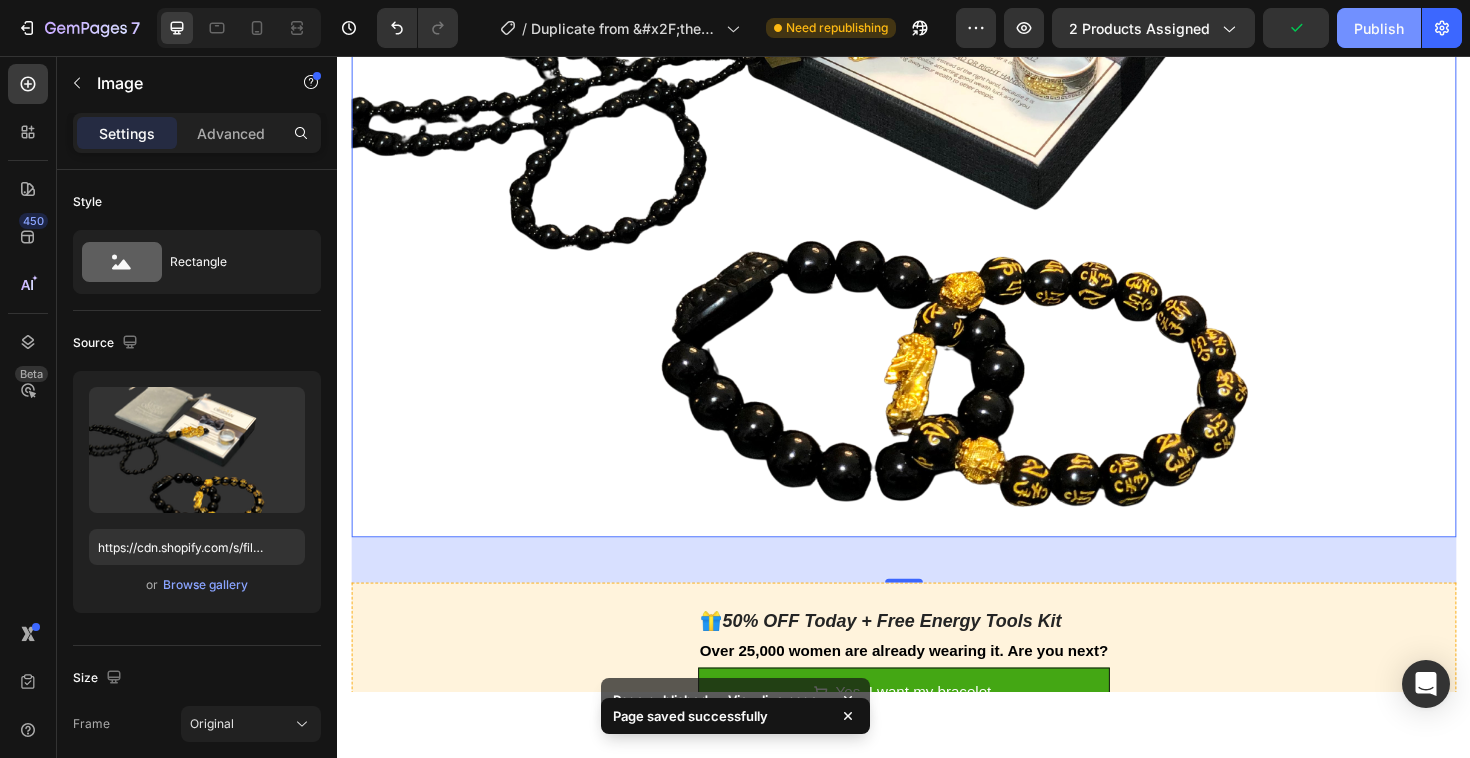 click on "Publish" at bounding box center (1379, 28) 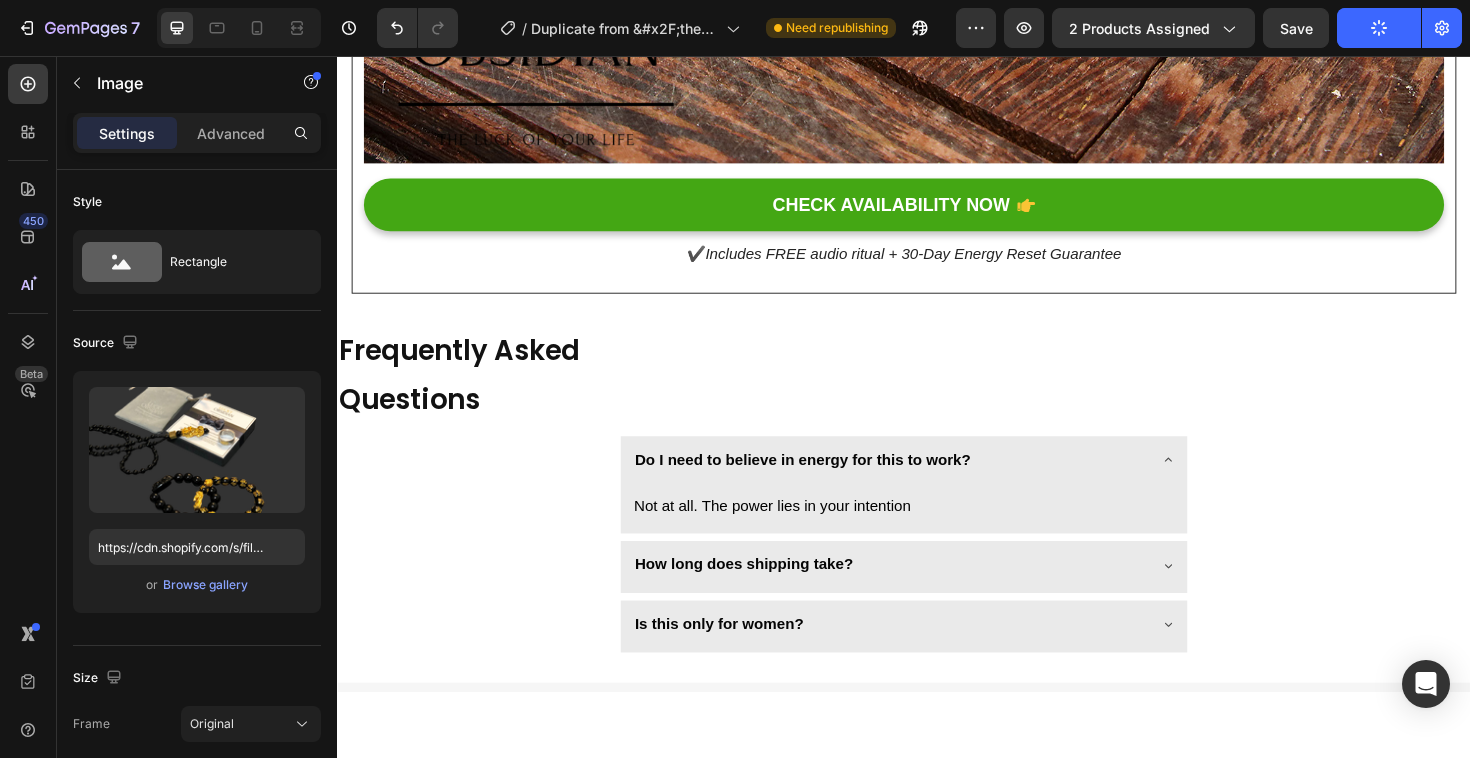 scroll, scrollTop: 10920, scrollLeft: 0, axis: vertical 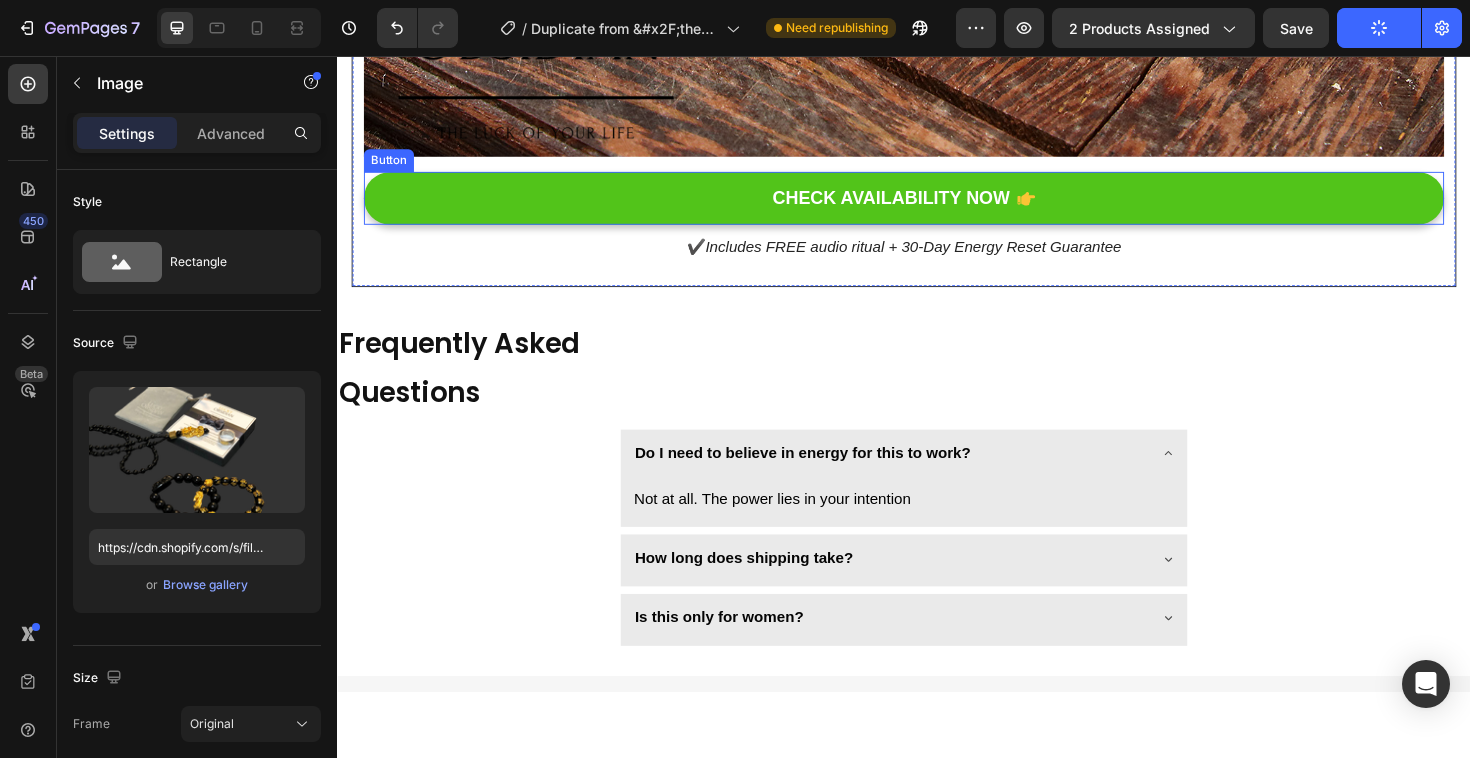 click on "CHECK AVAILABILITY NOW" at bounding box center (937, 207) 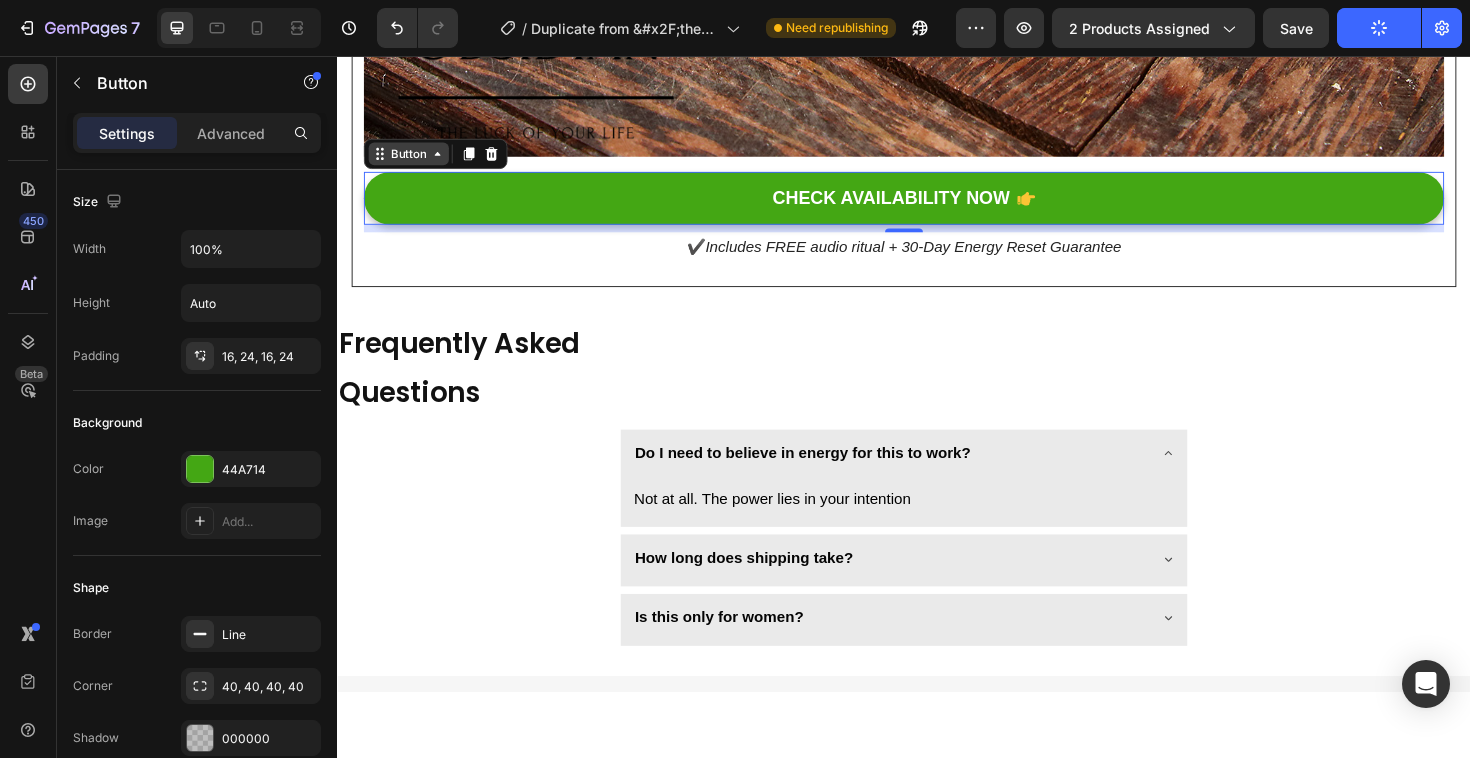 click 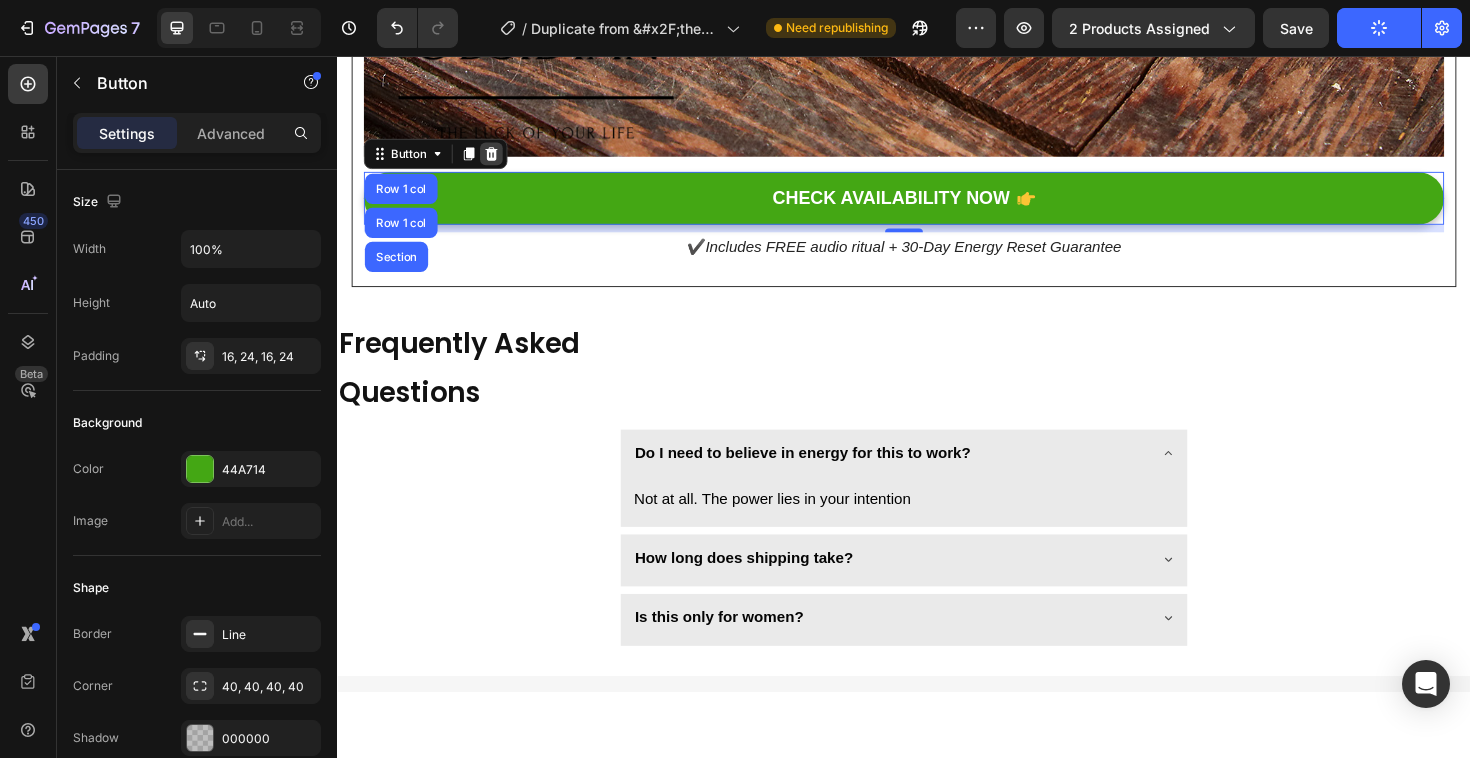 click 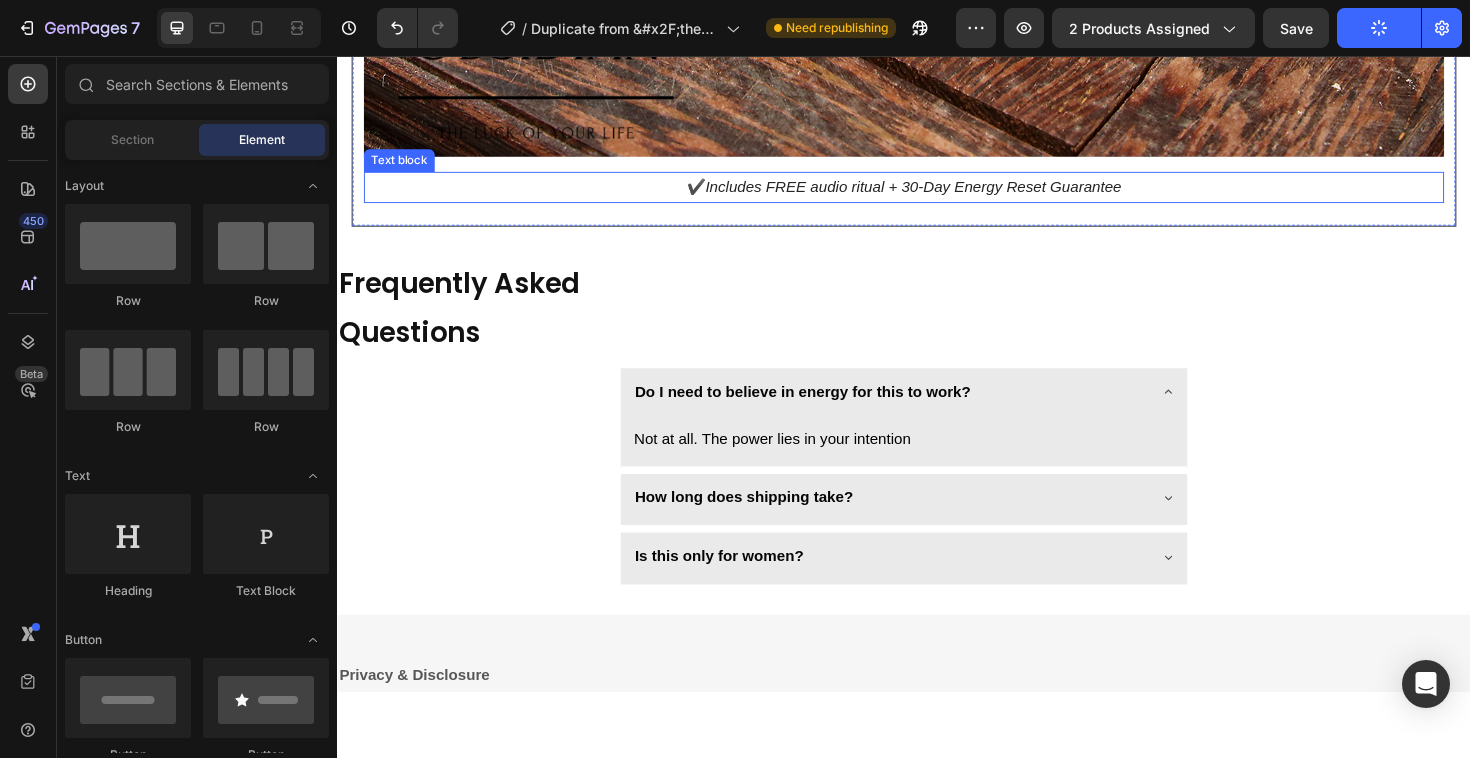 click on "✔️  Includes FREE audio ritual + 30-Day Energy Reset Guarantee" at bounding box center (937, 195) 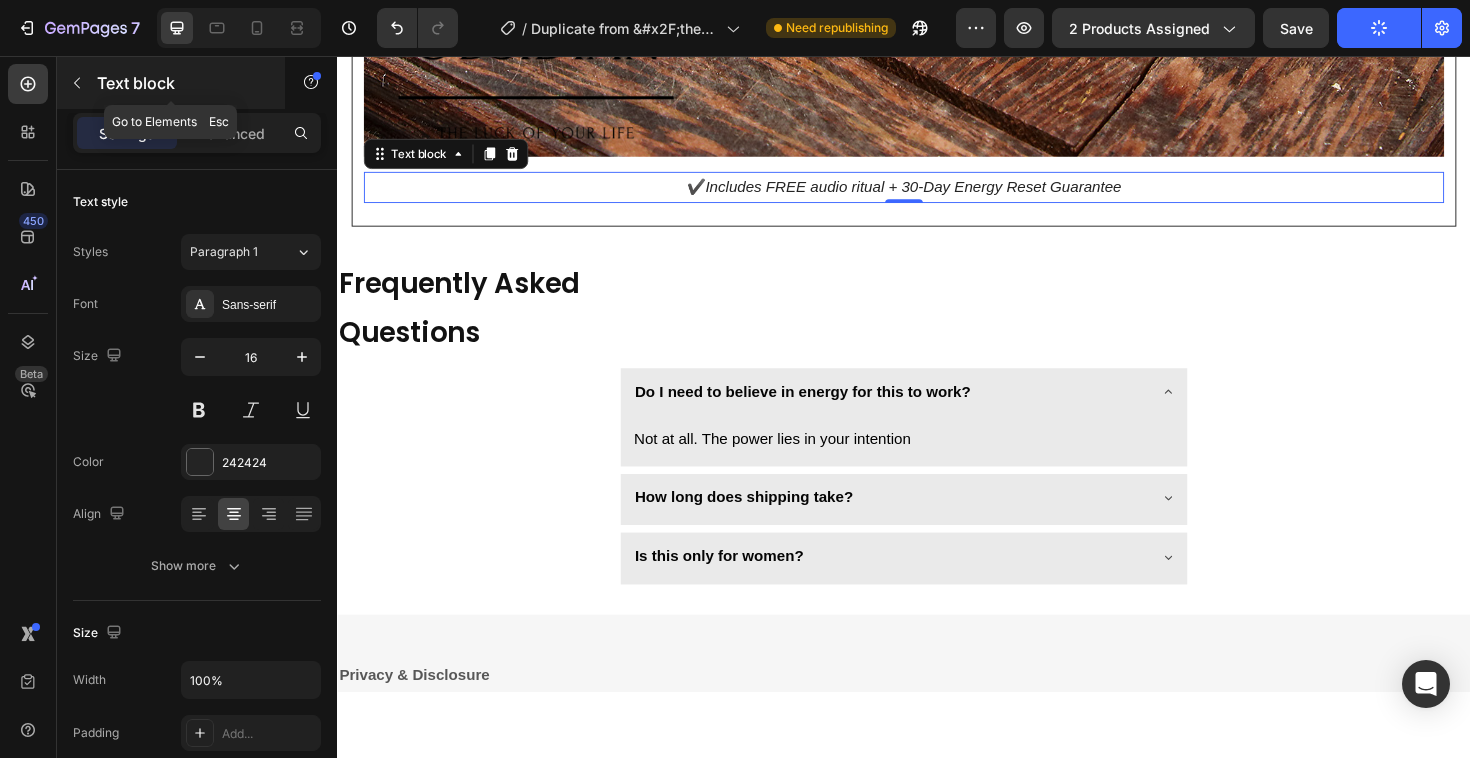 click 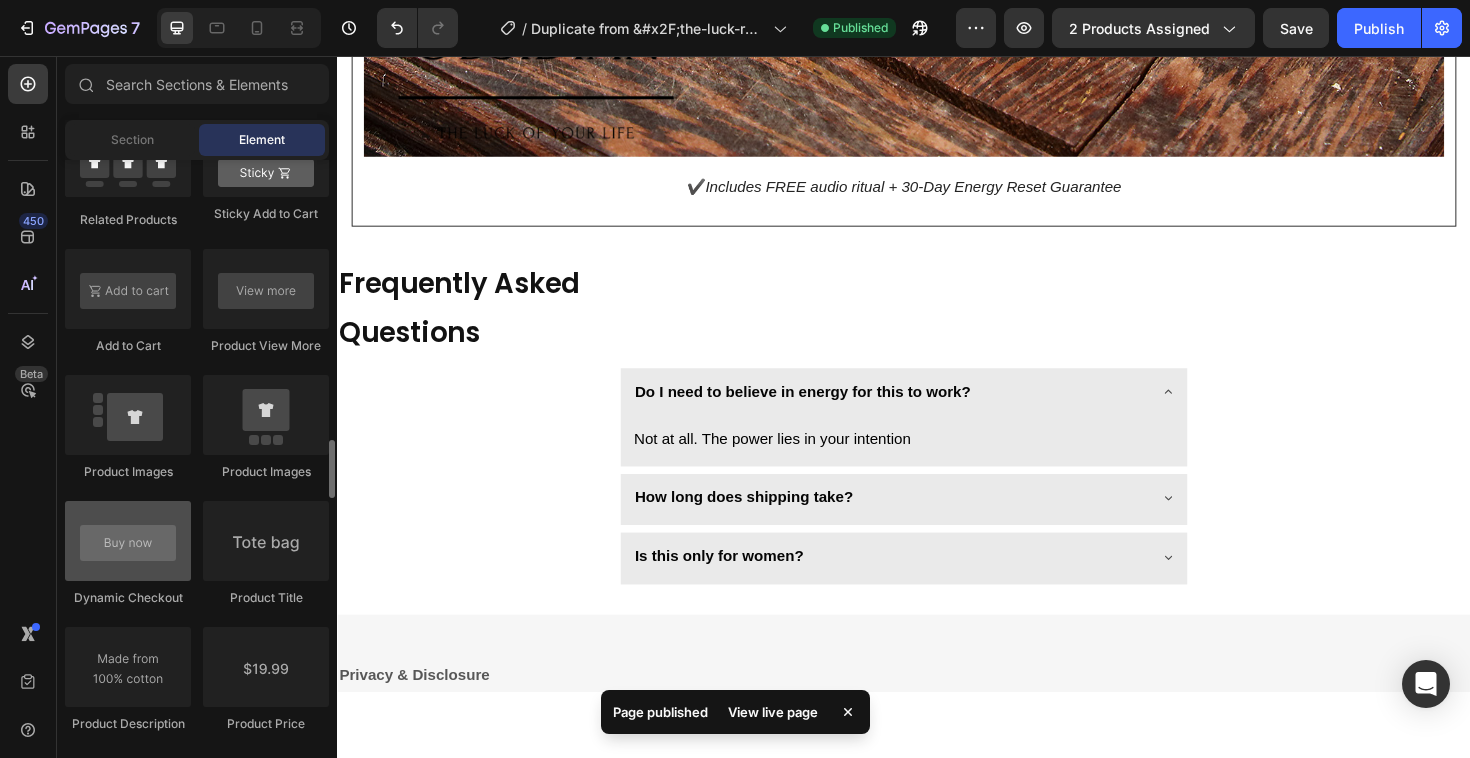 scroll, scrollTop: 2886, scrollLeft: 0, axis: vertical 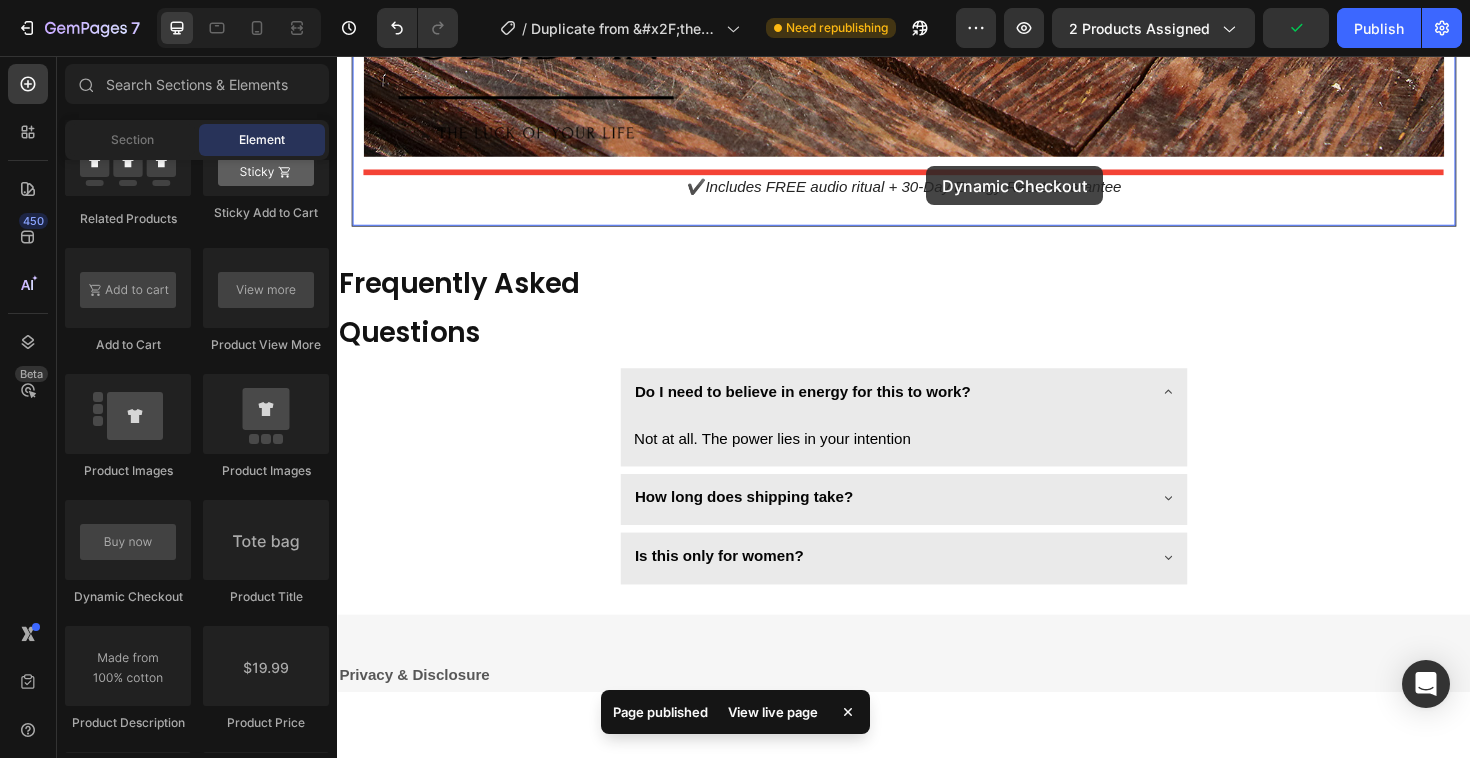drag, startPoint x: 486, startPoint y: 620, endPoint x: 961, endPoint y: 173, distance: 652.253 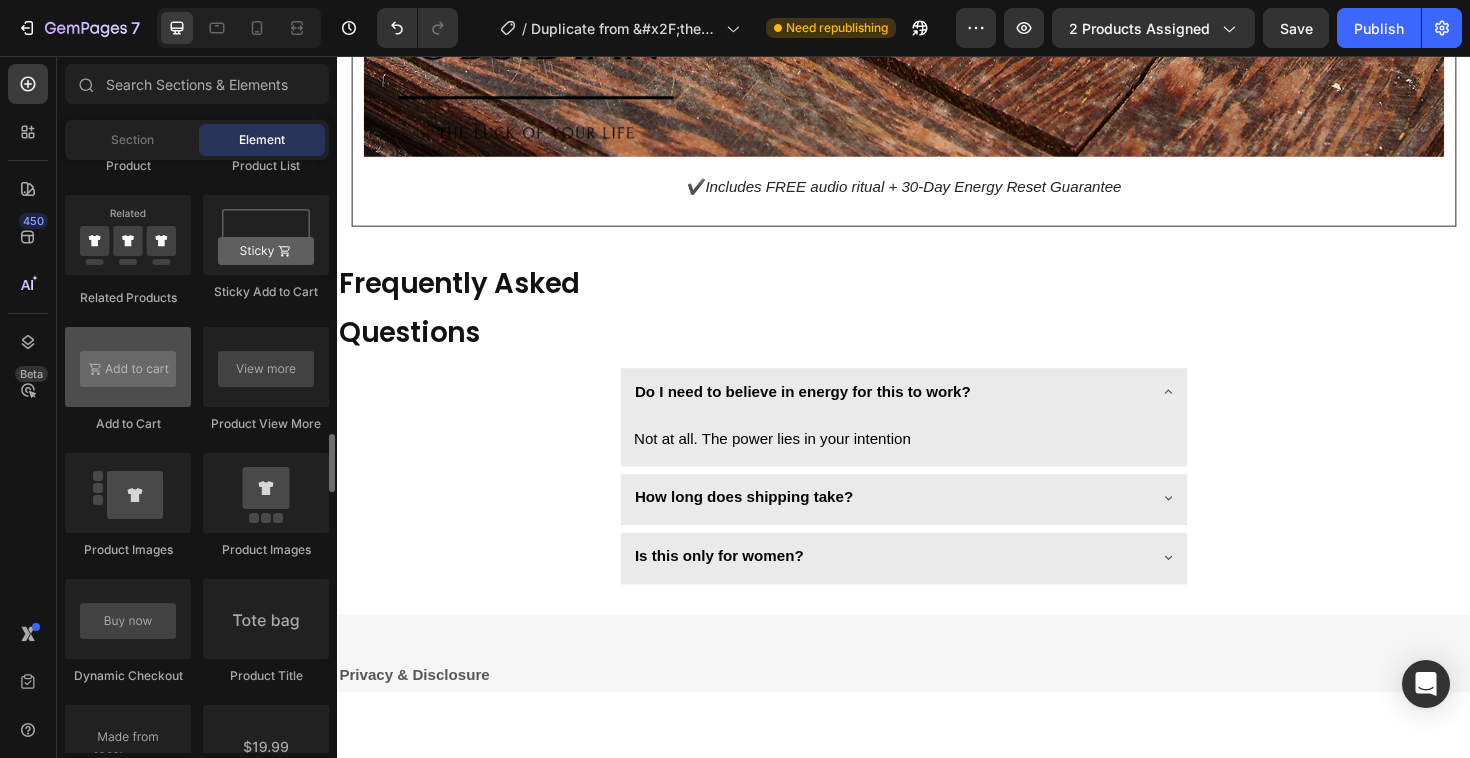 scroll, scrollTop: 2806, scrollLeft: 0, axis: vertical 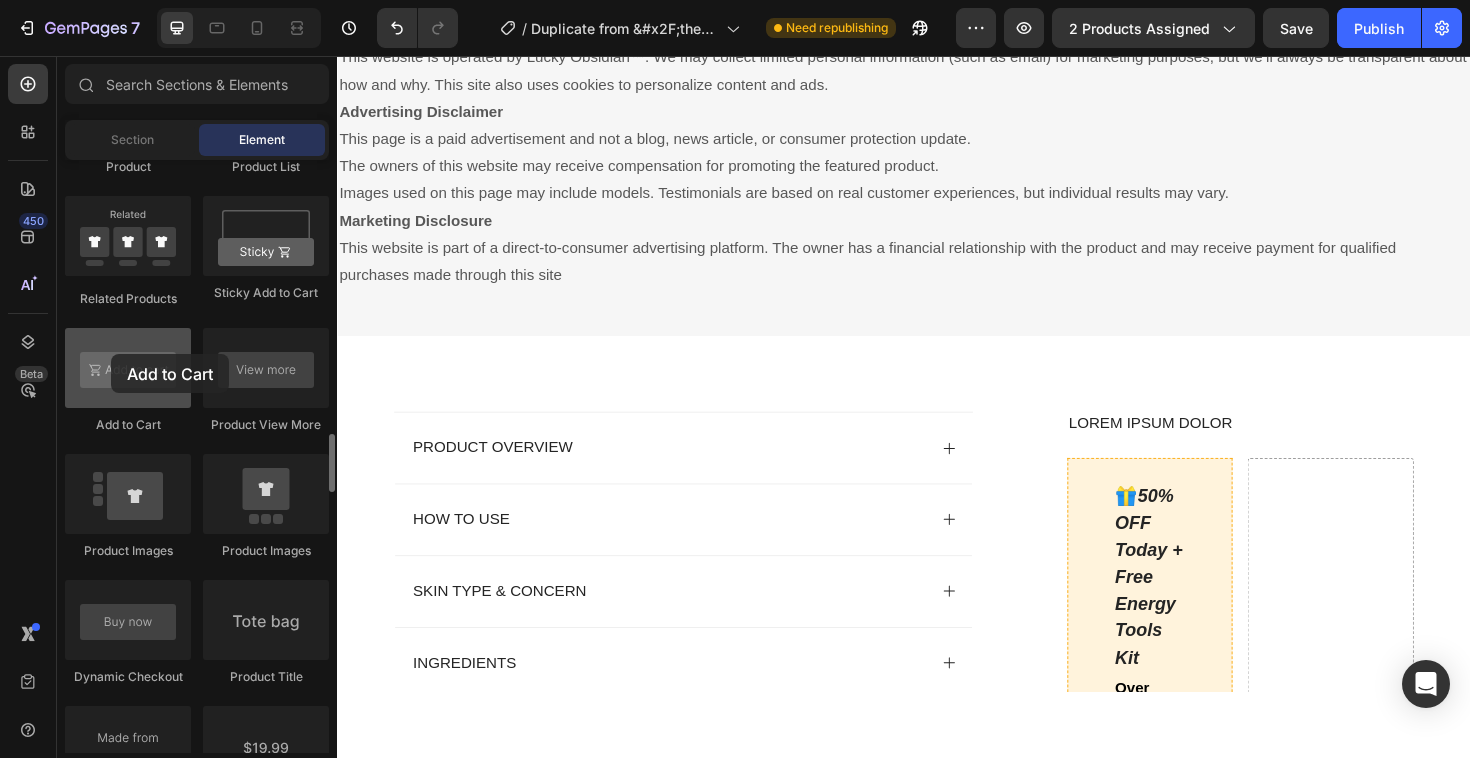 click at bounding box center (128, 368) 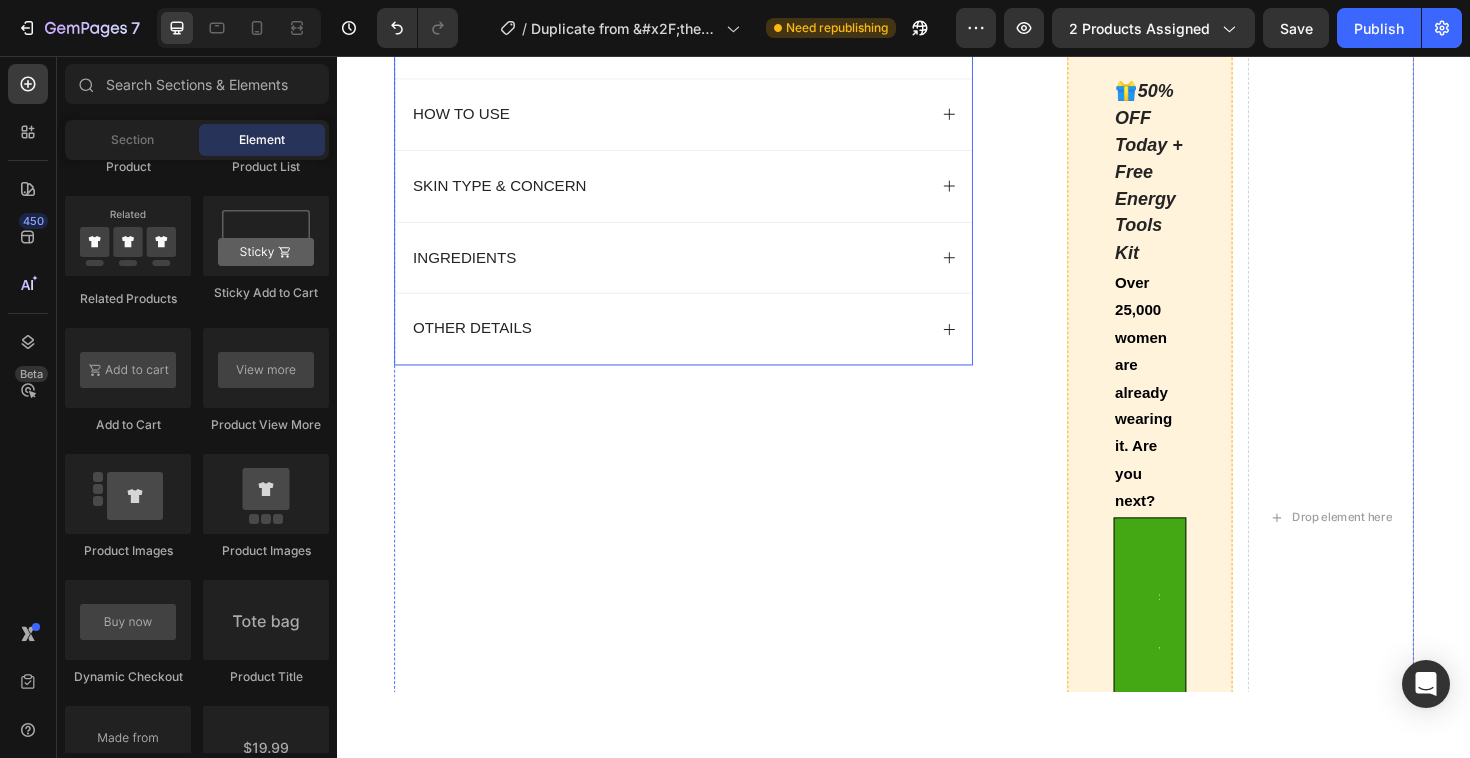 scroll, scrollTop: 12029, scrollLeft: 0, axis: vertical 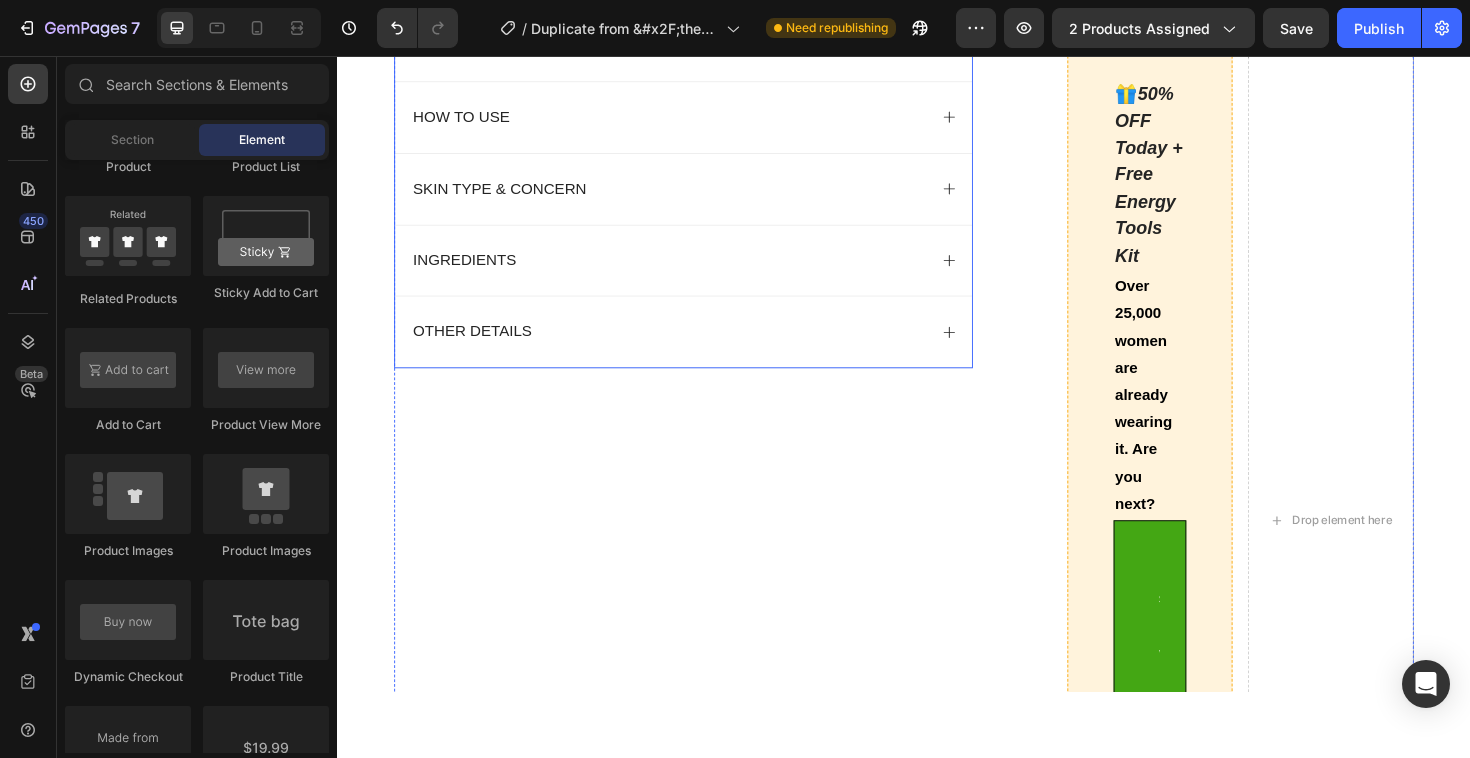 click 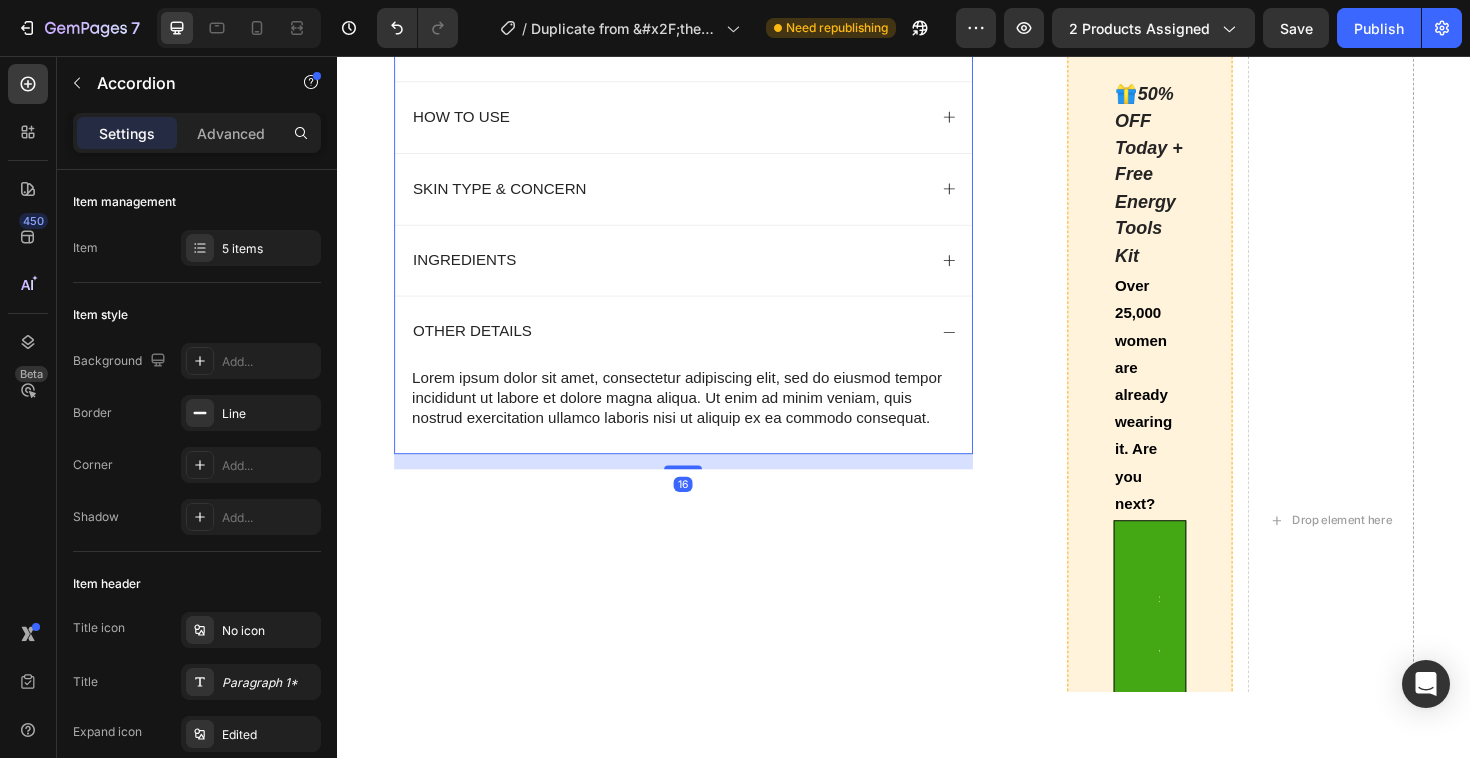 click 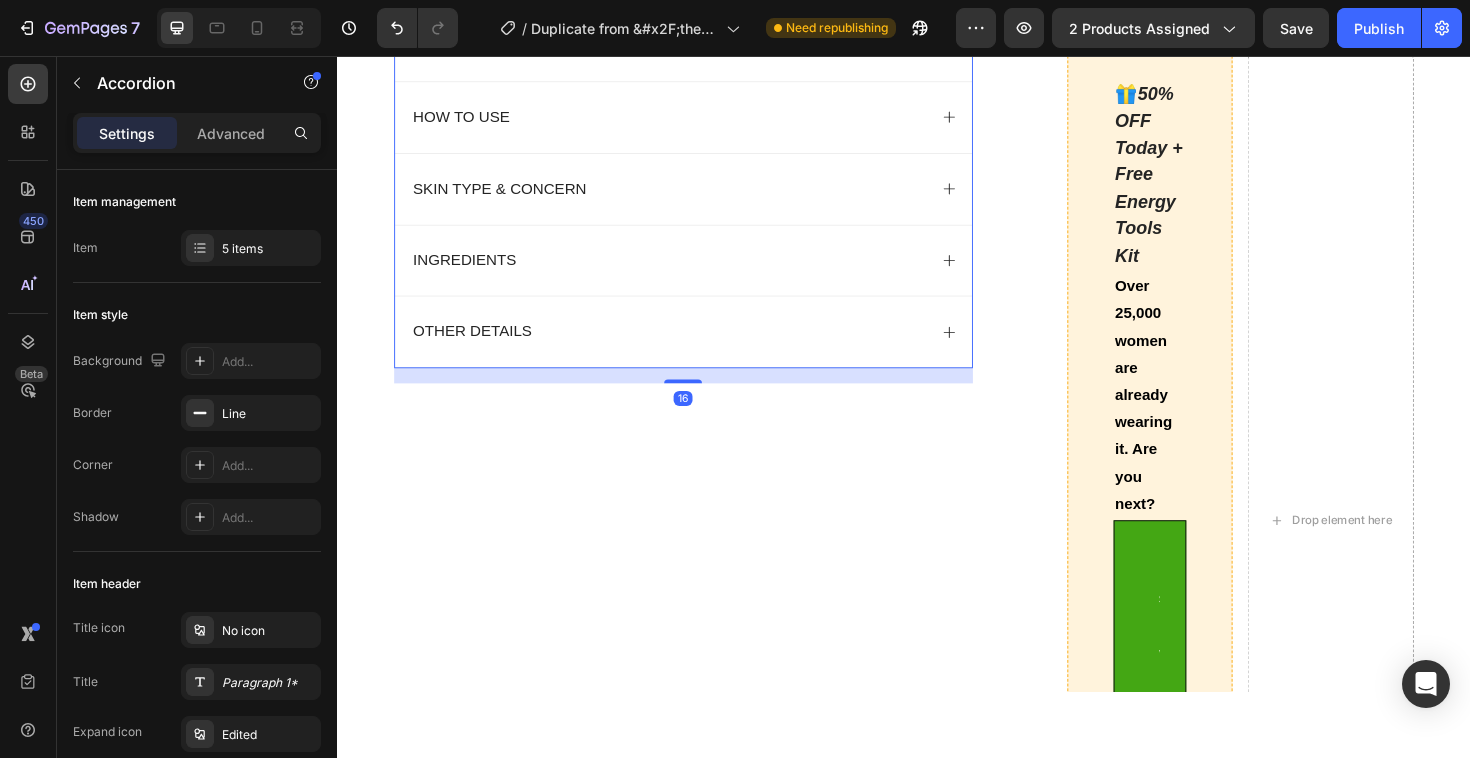 click on "How to Use" at bounding box center (703, 121) 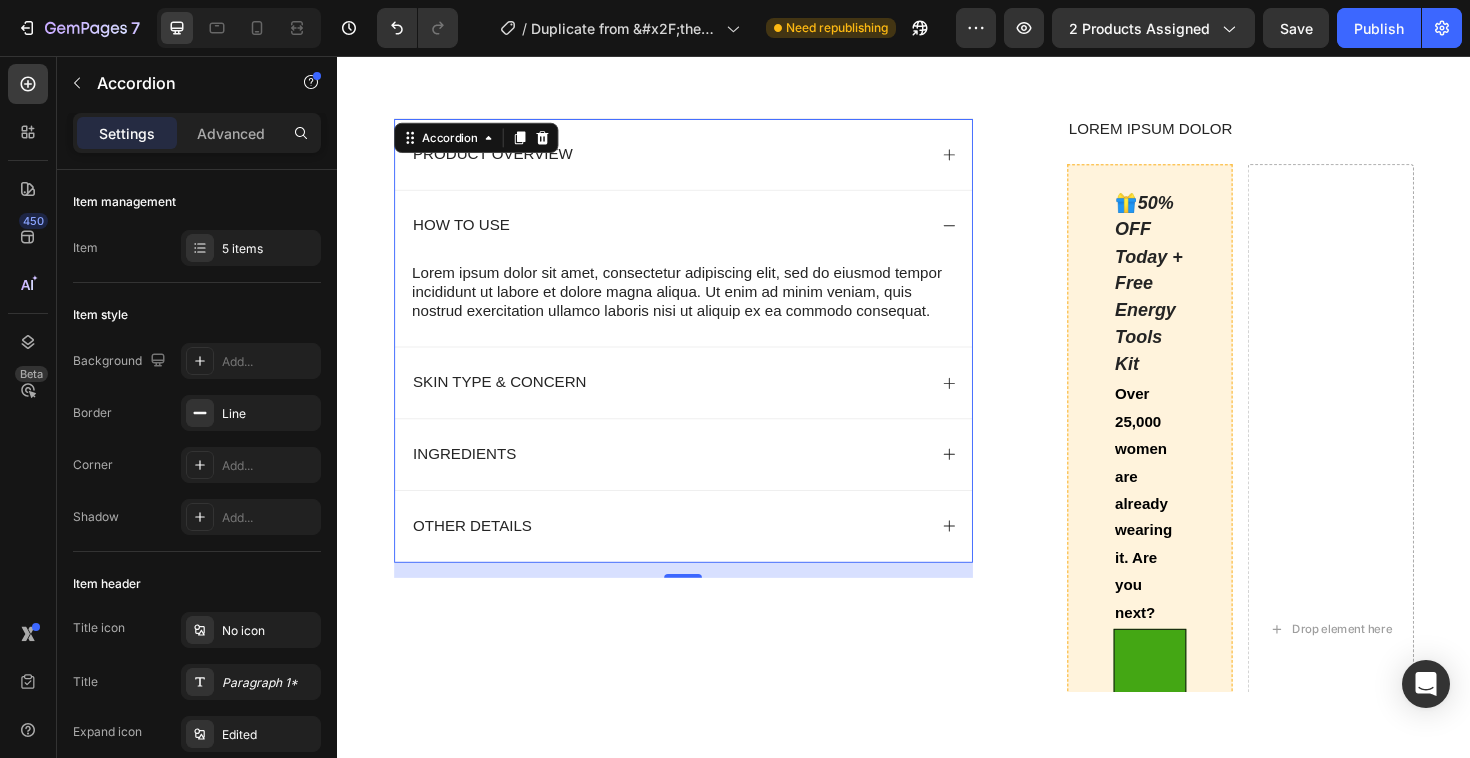scroll, scrollTop: 11900, scrollLeft: 0, axis: vertical 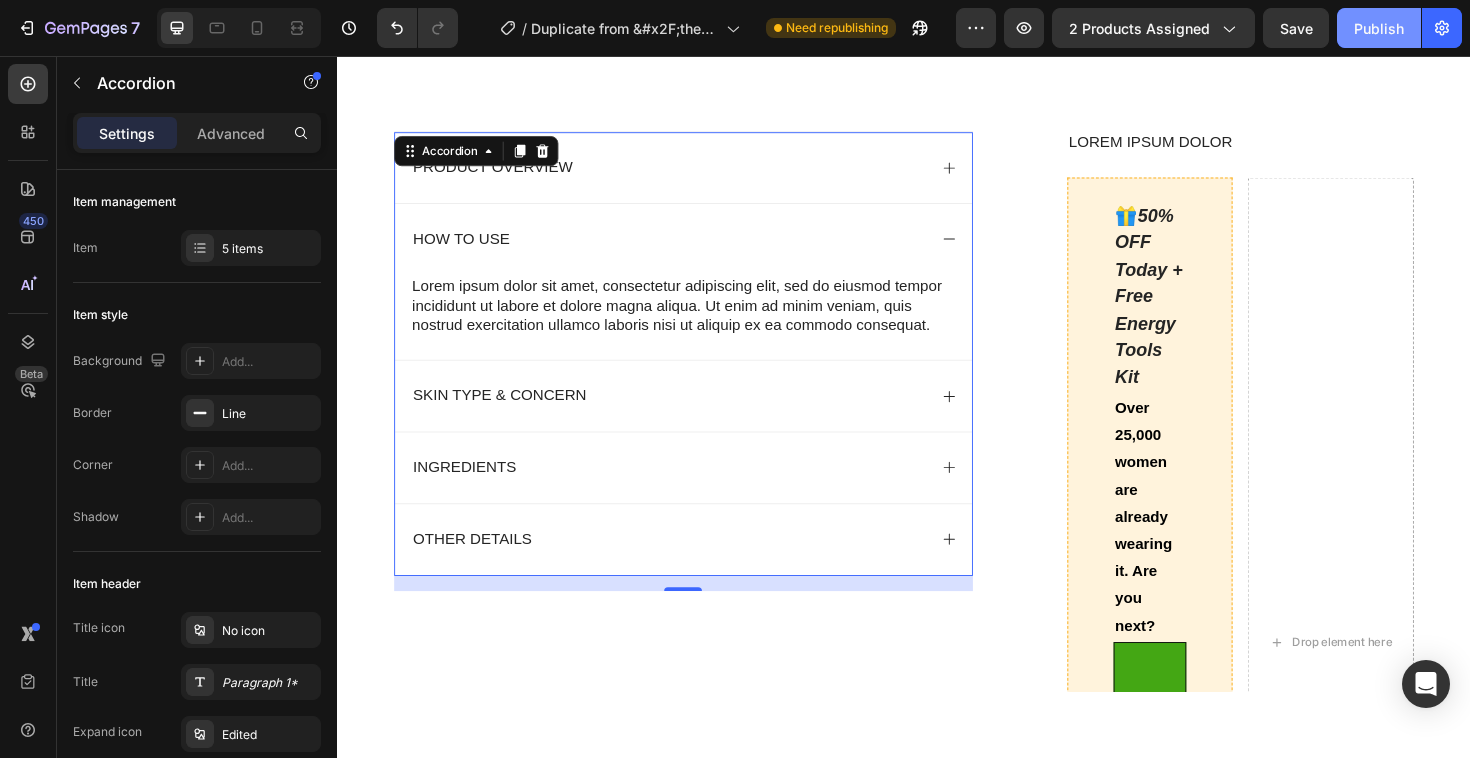 click on "Publish" at bounding box center [1379, 28] 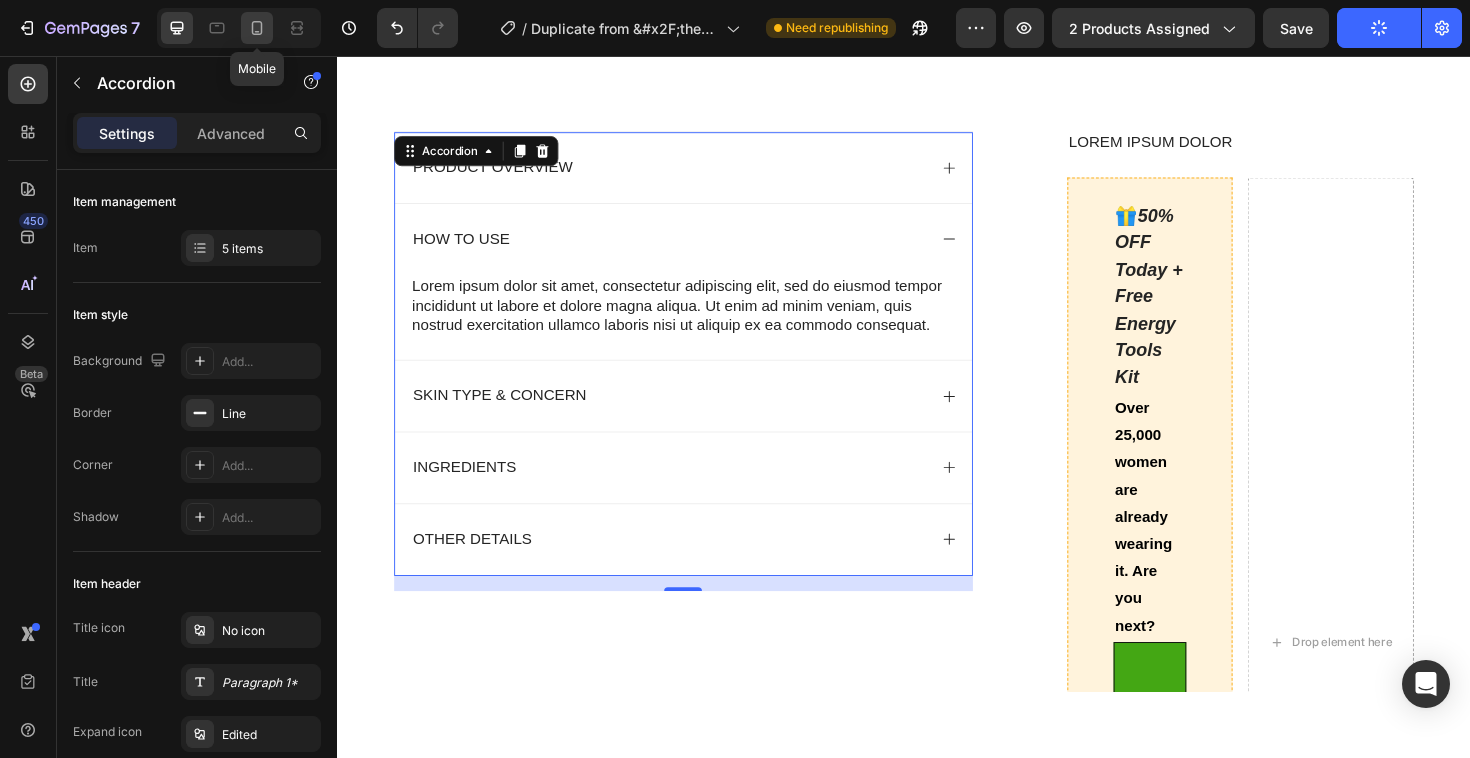 click 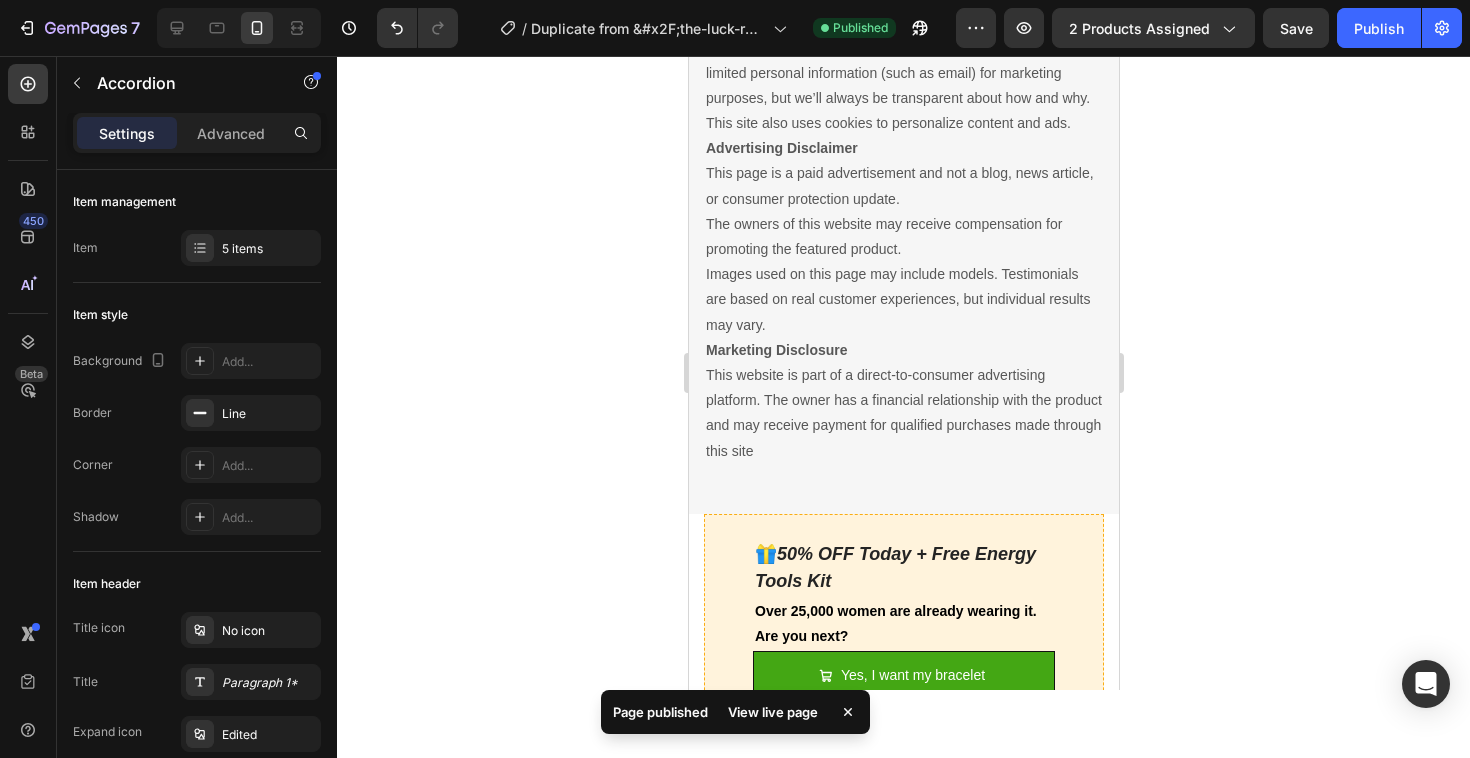 scroll, scrollTop: 2759, scrollLeft: 0, axis: vertical 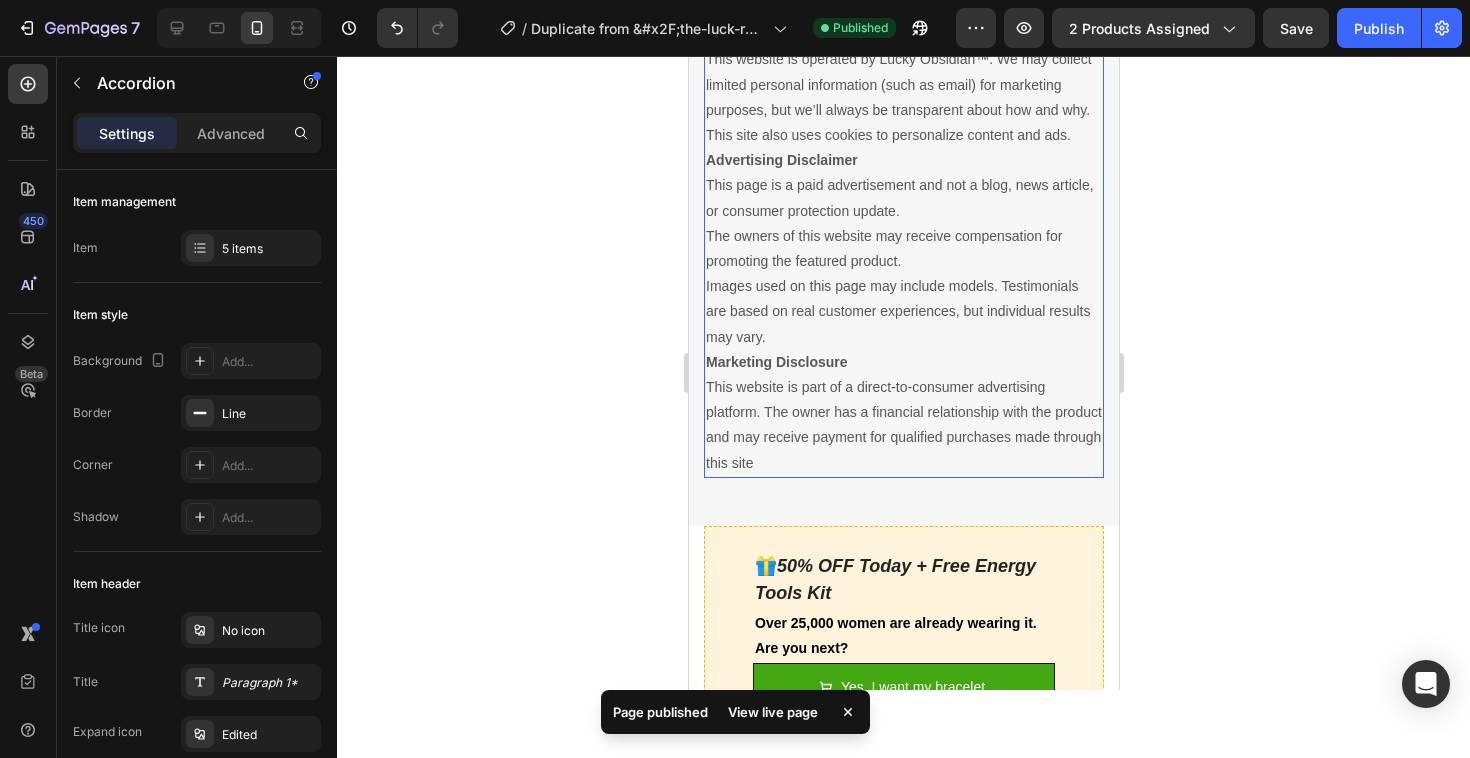 click on "This page is a paid advertisement and not a blog, news article, or consumer protection update. The owners of this website may receive compensation for promoting the featured product." at bounding box center [903, 223] 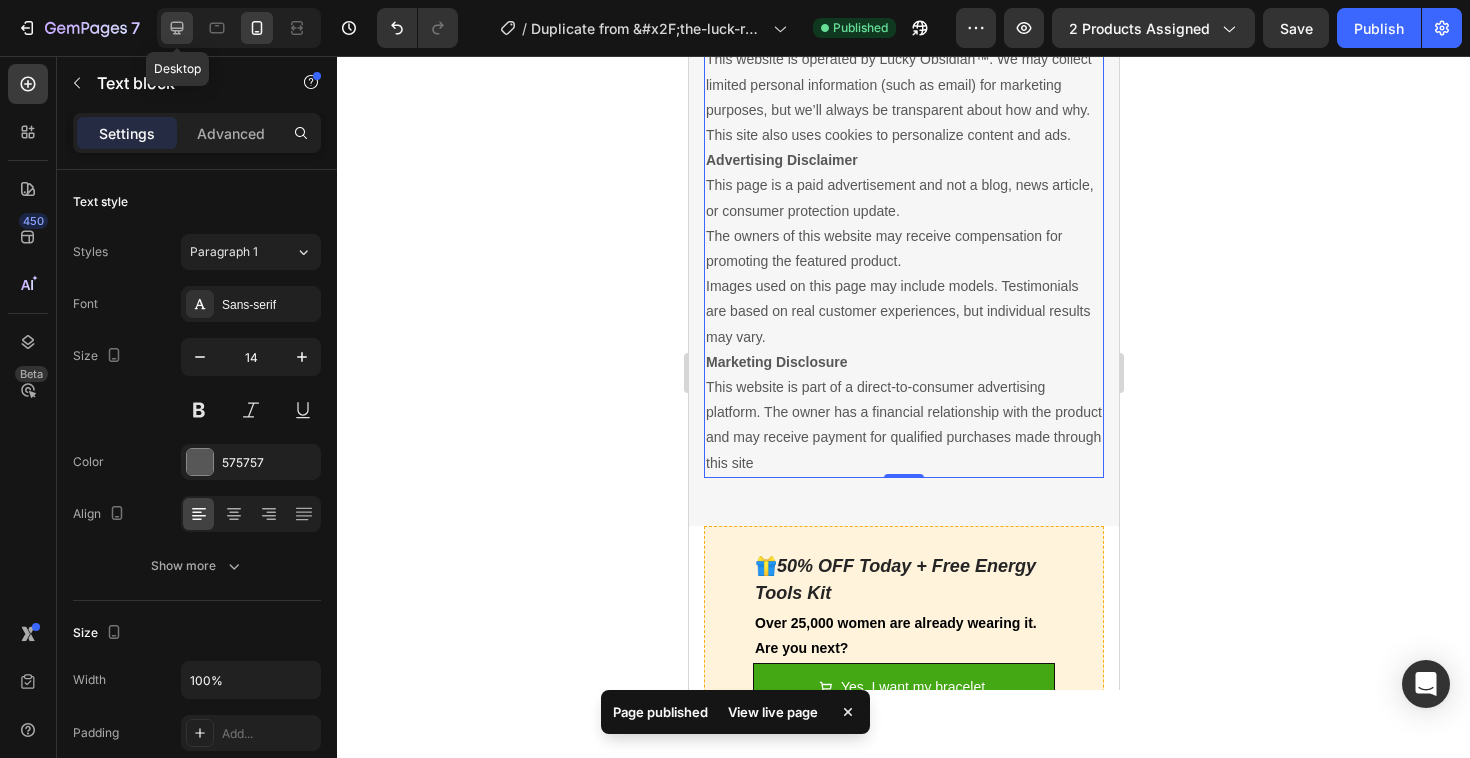 click 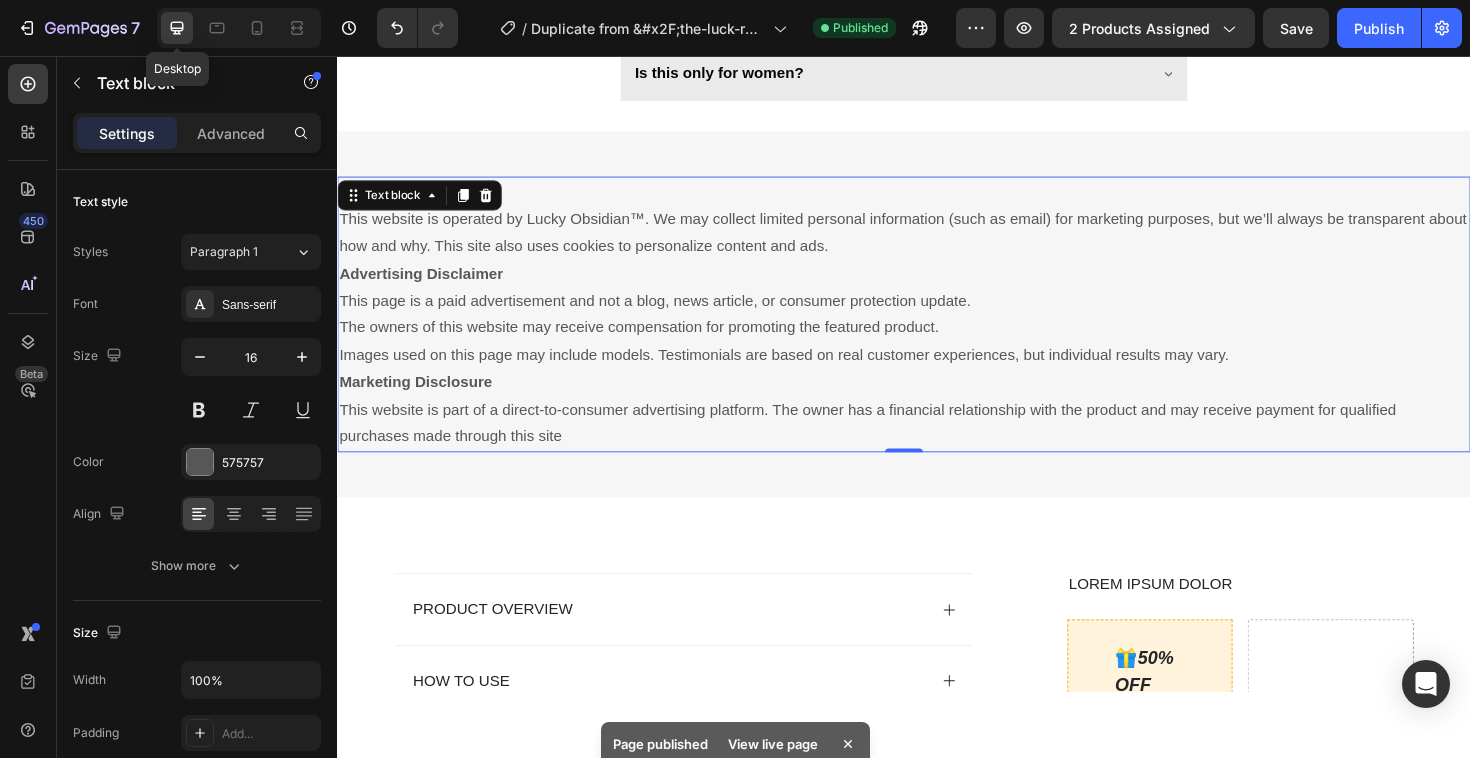 scroll, scrollTop: 2653, scrollLeft: 0, axis: vertical 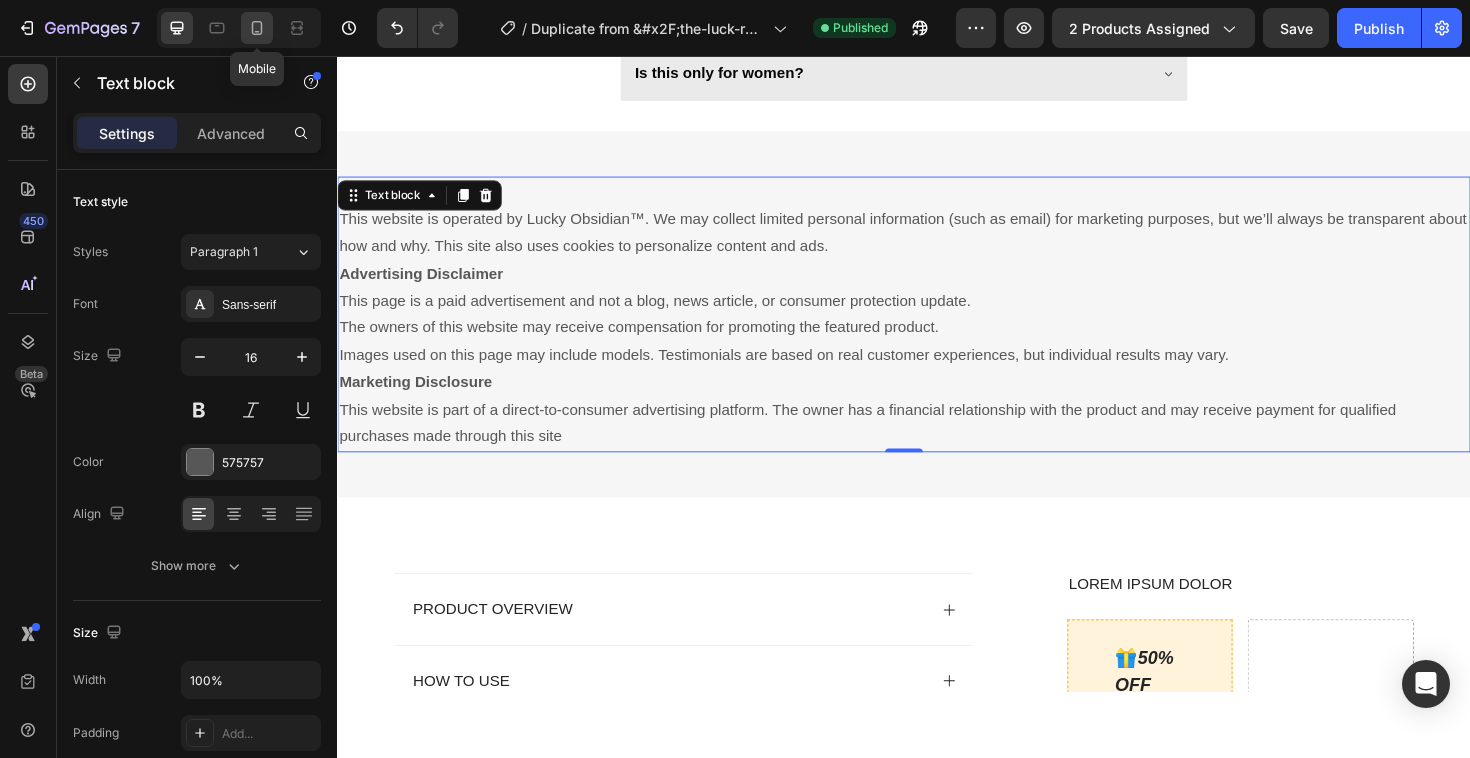 click 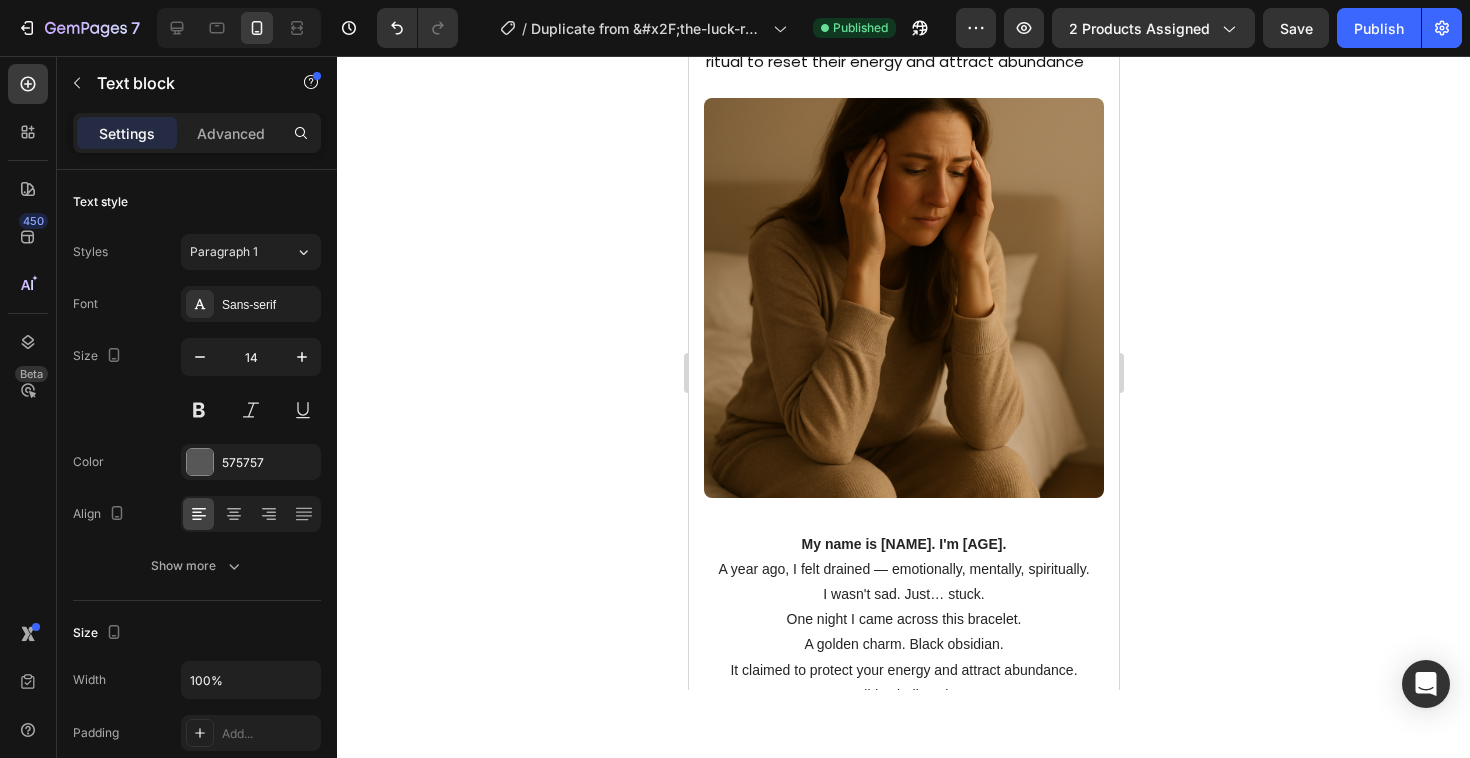 scroll, scrollTop: 0, scrollLeft: 0, axis: both 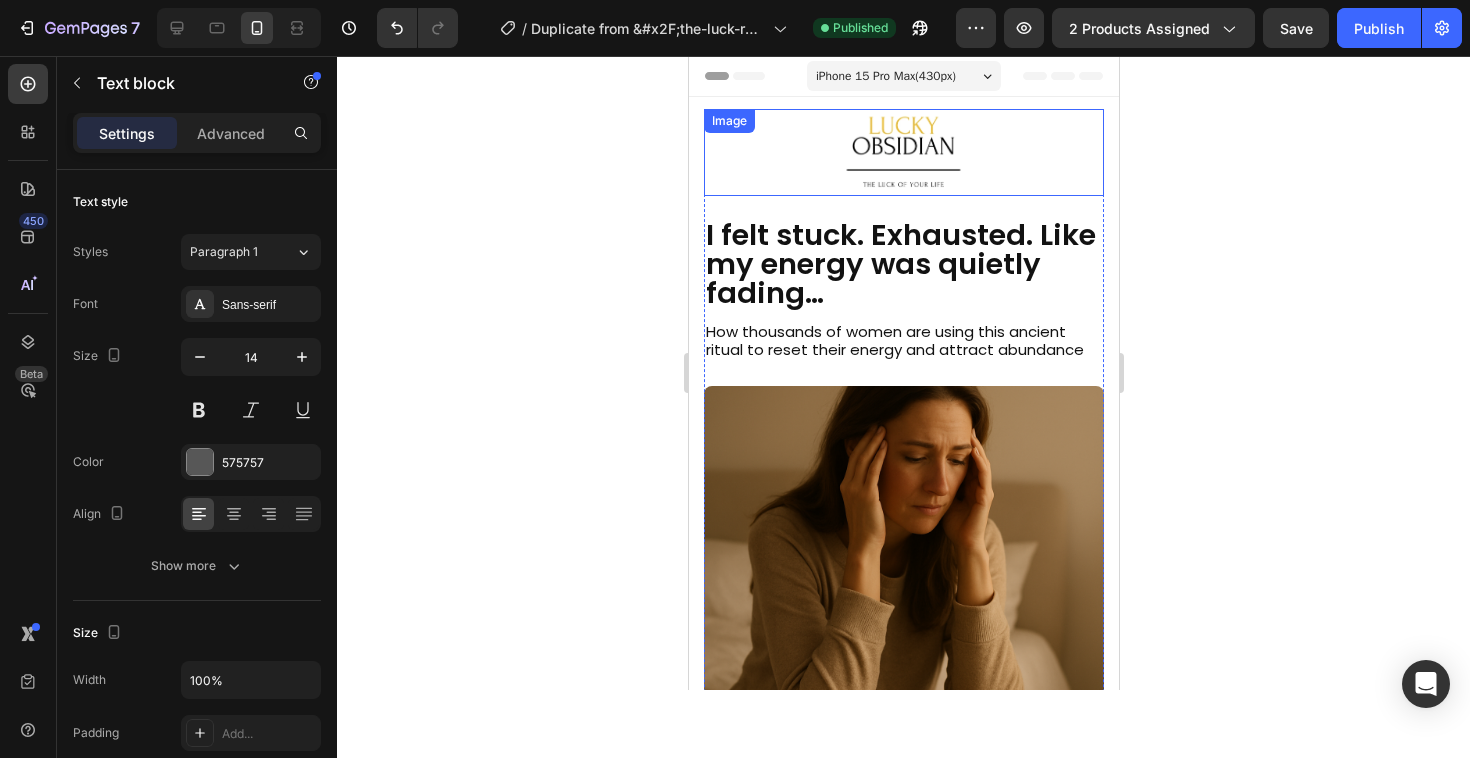 click at bounding box center (903, 152) 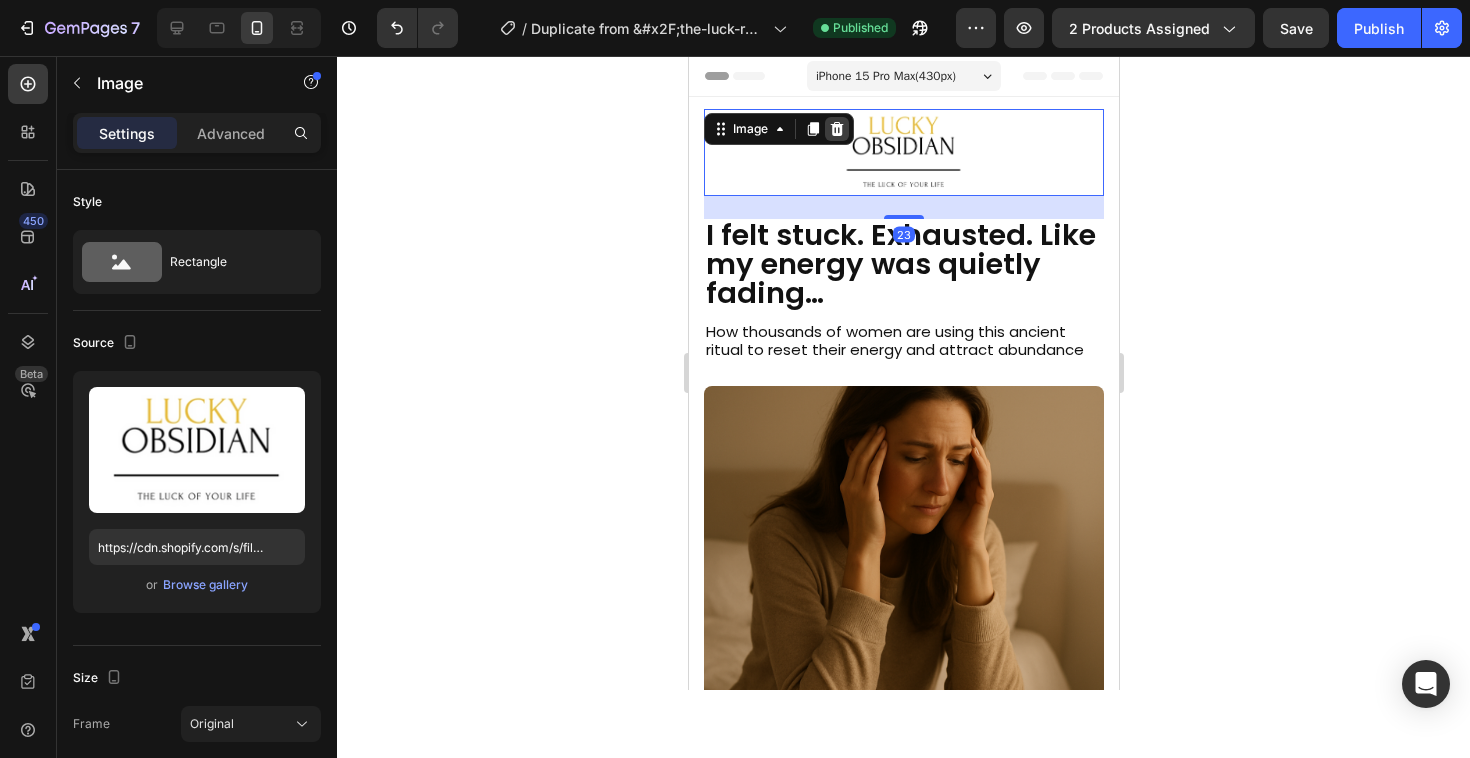 click 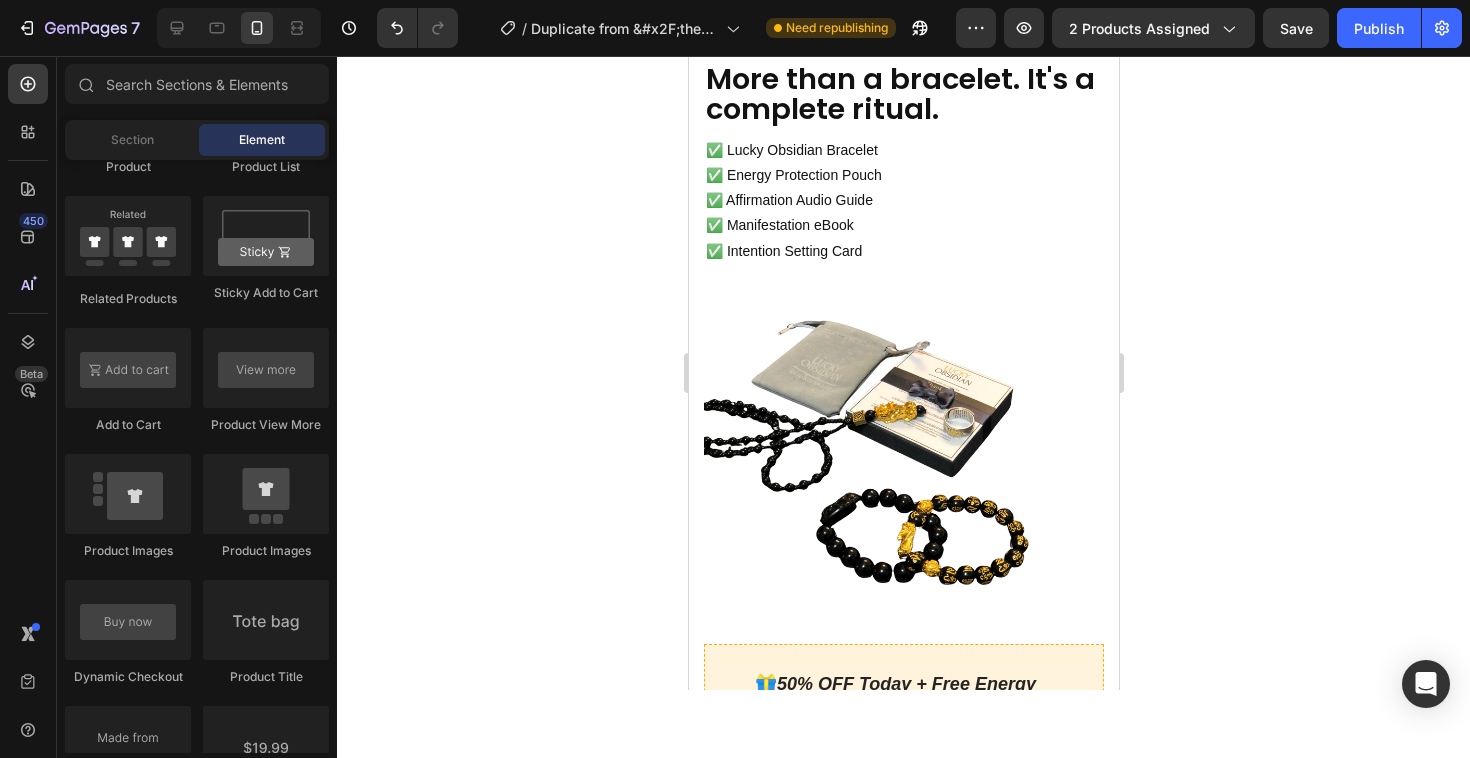 scroll, scrollTop: 1170, scrollLeft: 0, axis: vertical 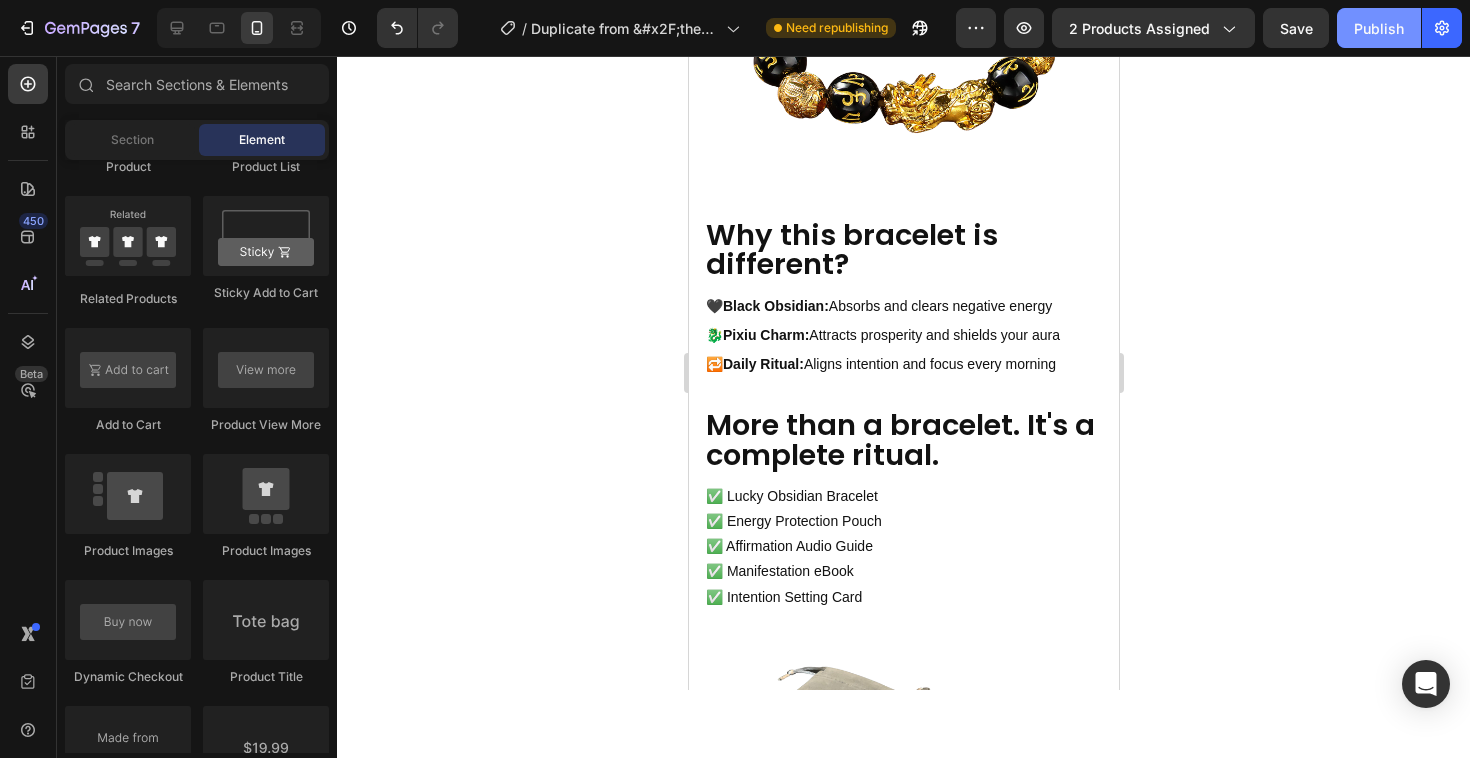 drag, startPoint x: 1380, startPoint y: 5, endPoint x: 1380, endPoint y: 26, distance: 21 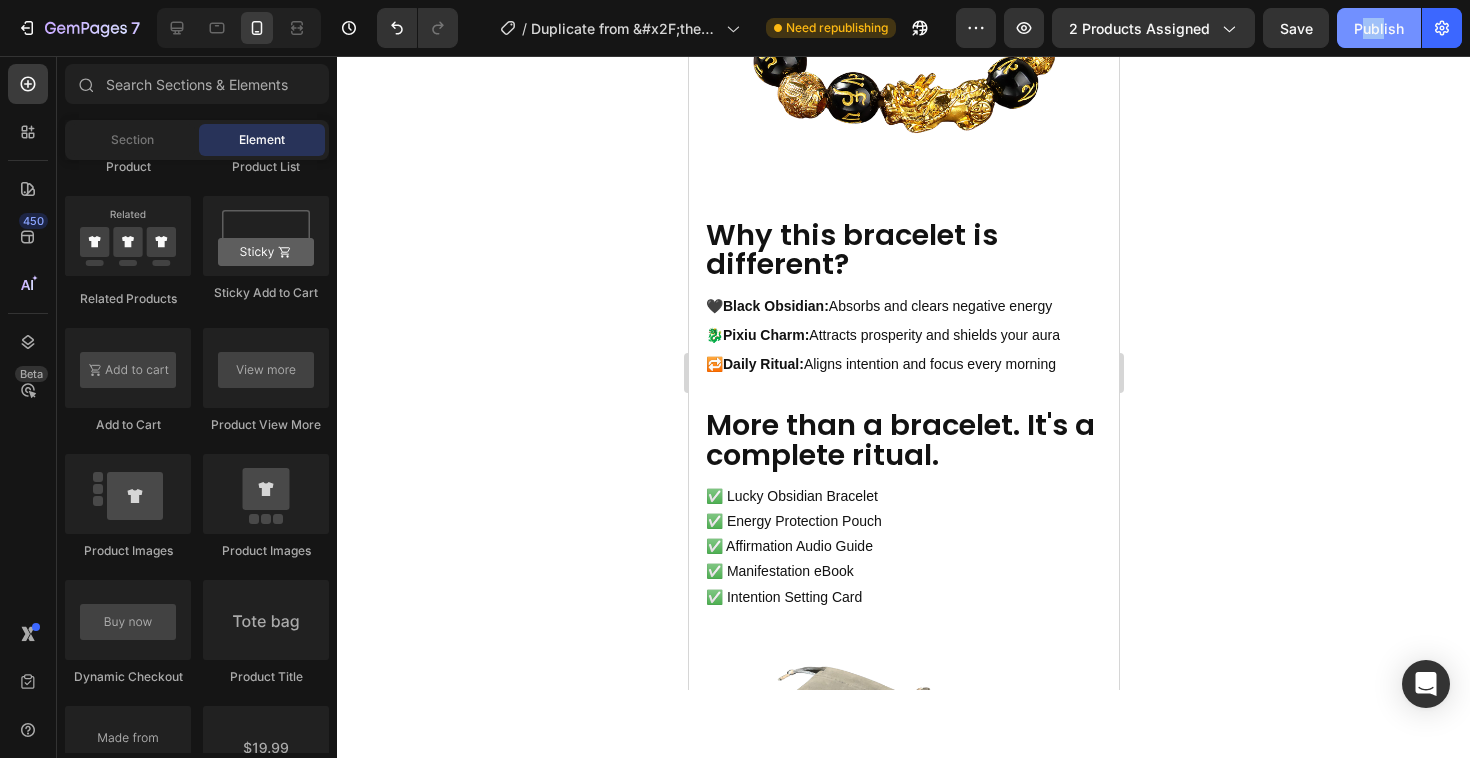 click on "Publish" at bounding box center (1379, 28) 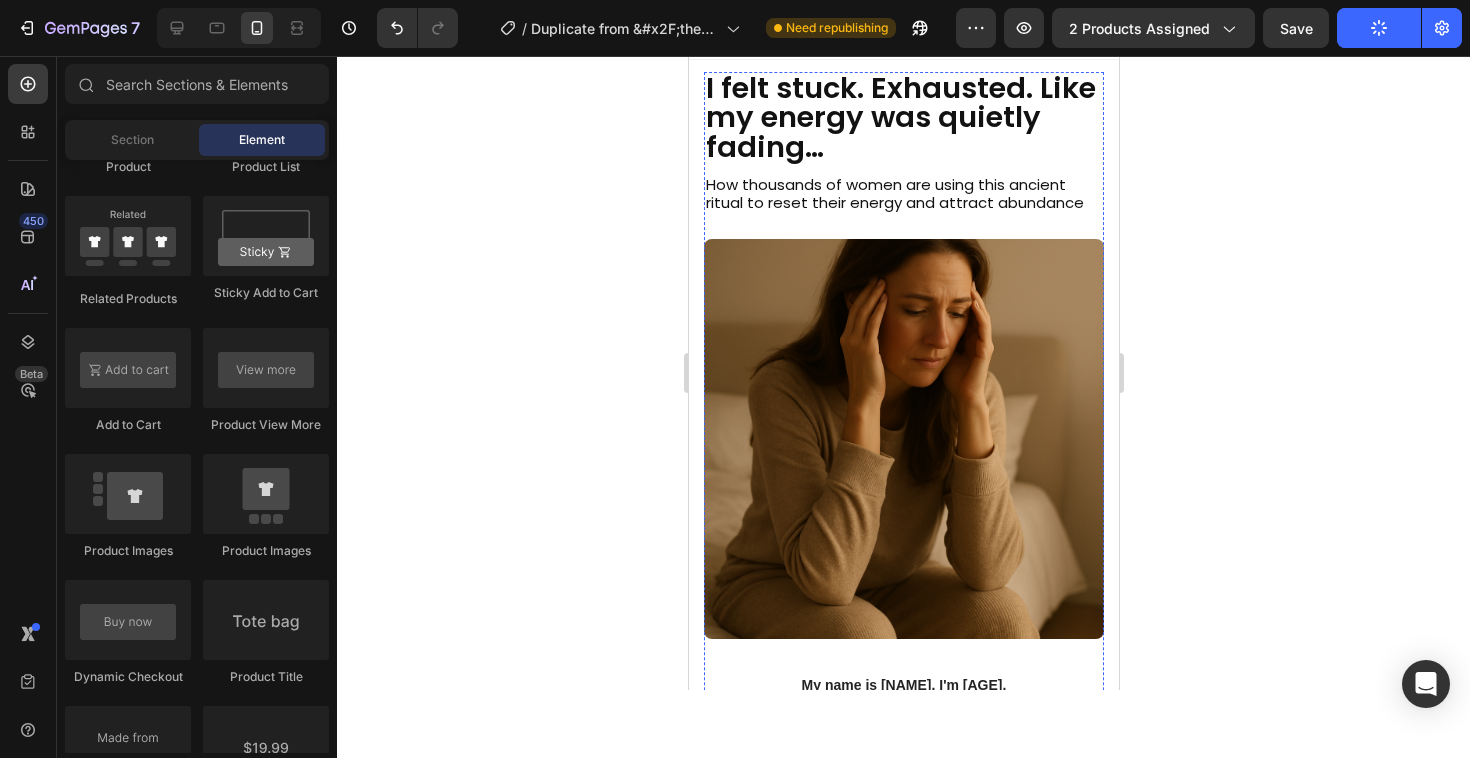 scroll, scrollTop: 0, scrollLeft: 0, axis: both 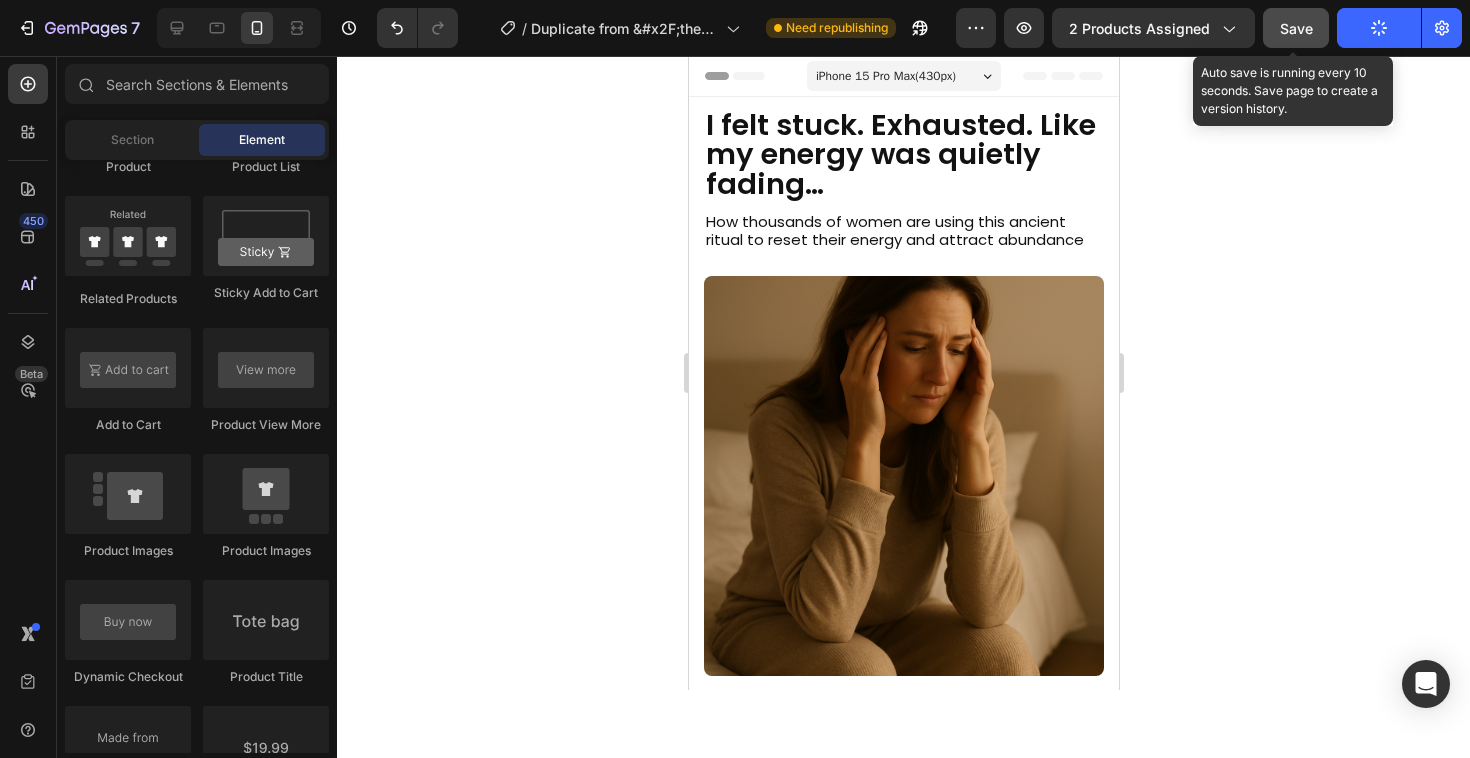 click on "Save" 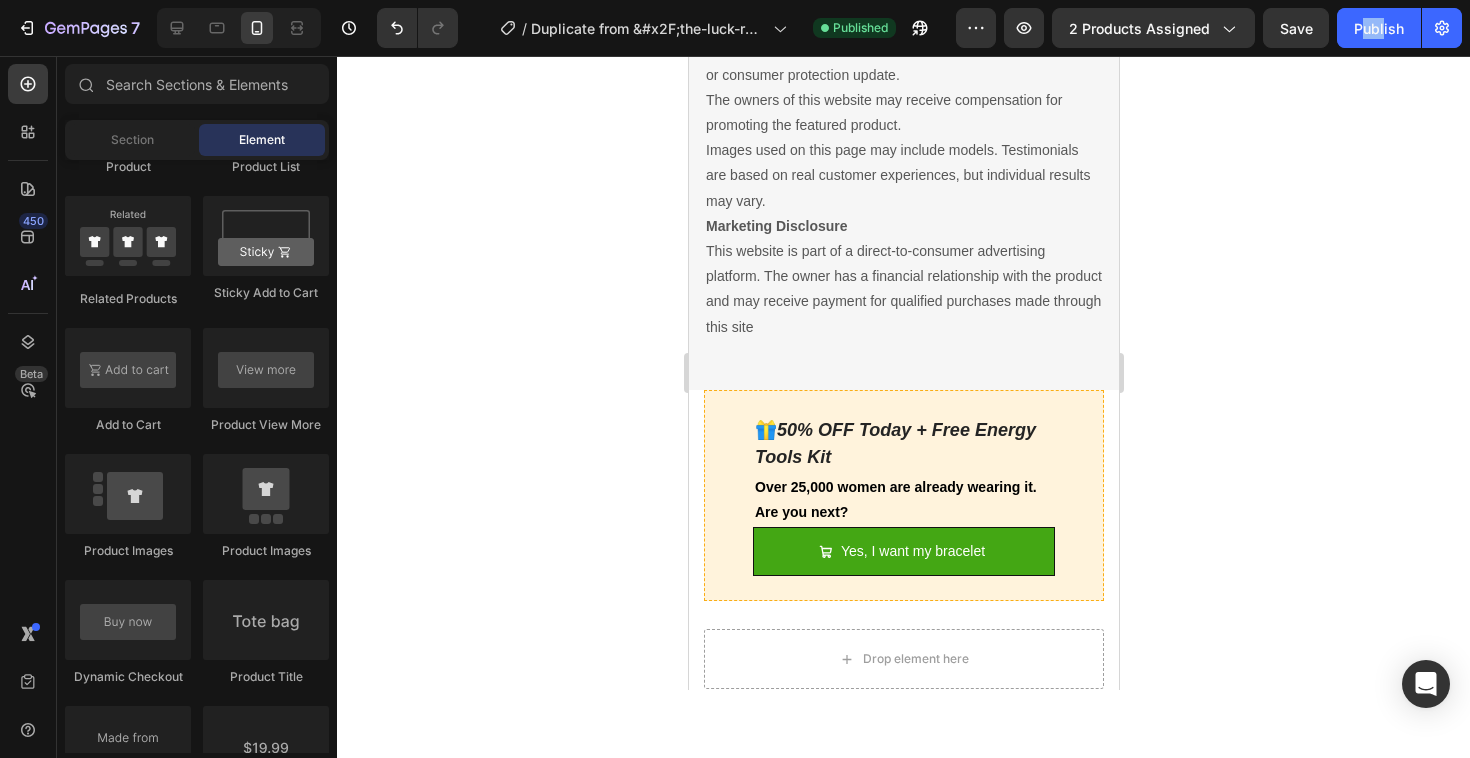 scroll, scrollTop: 4821, scrollLeft: 0, axis: vertical 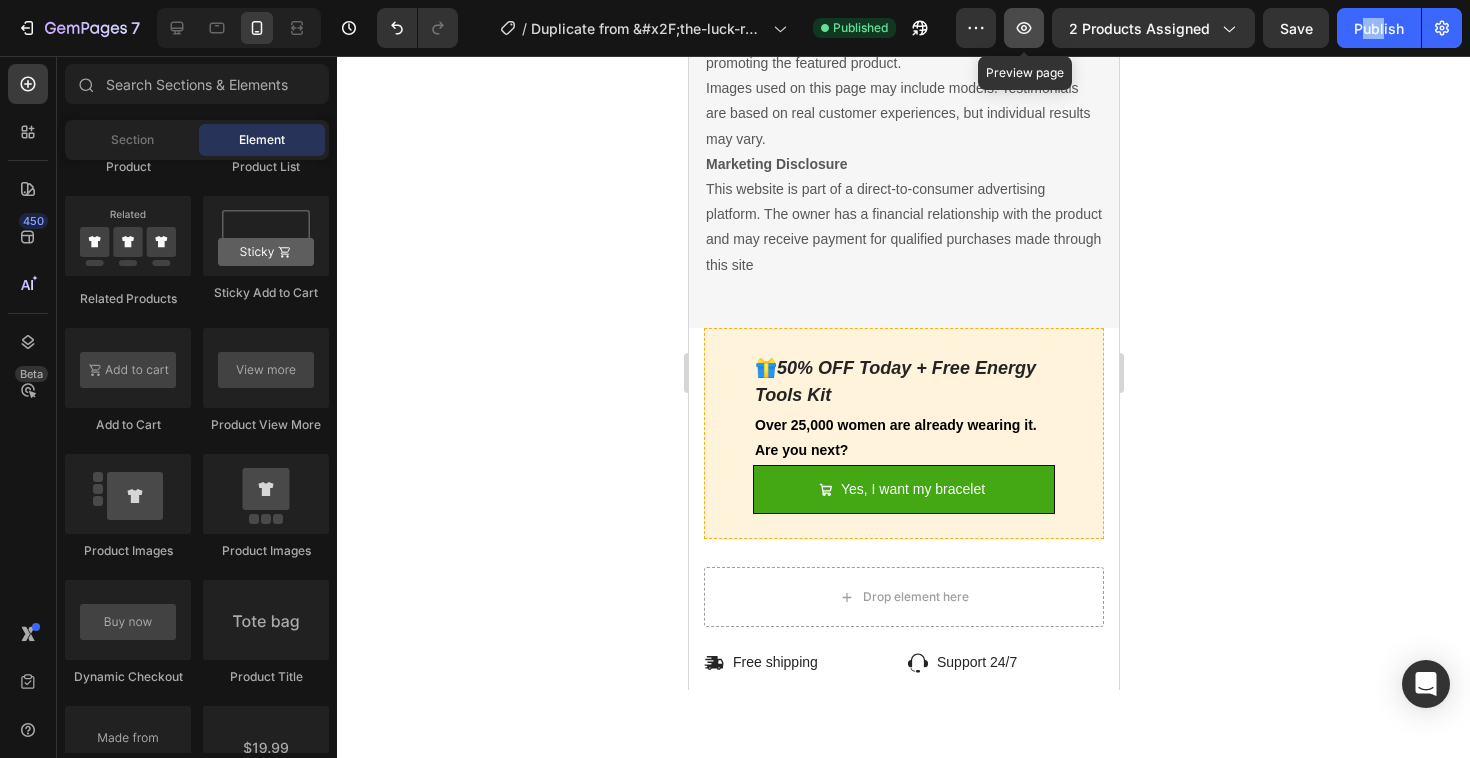 click 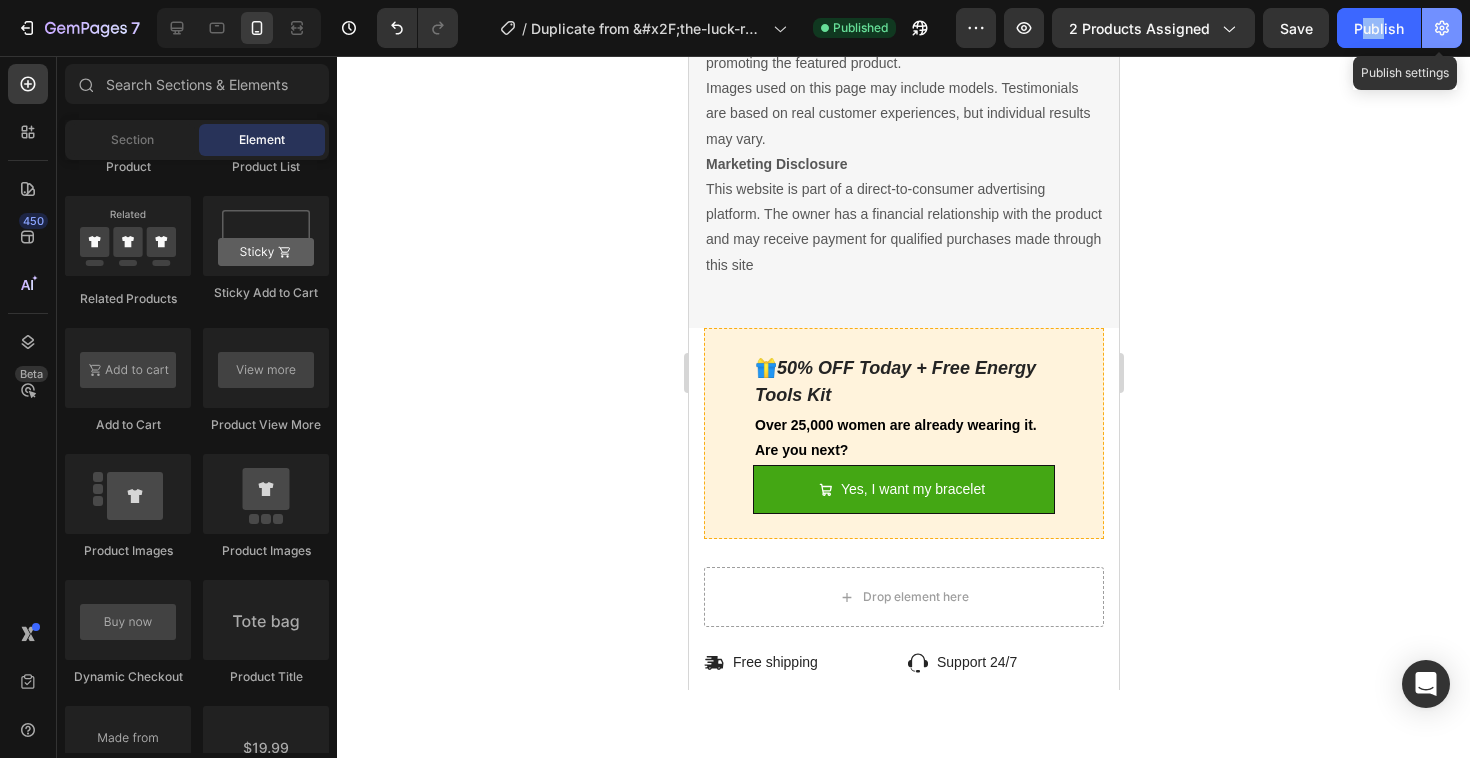 click 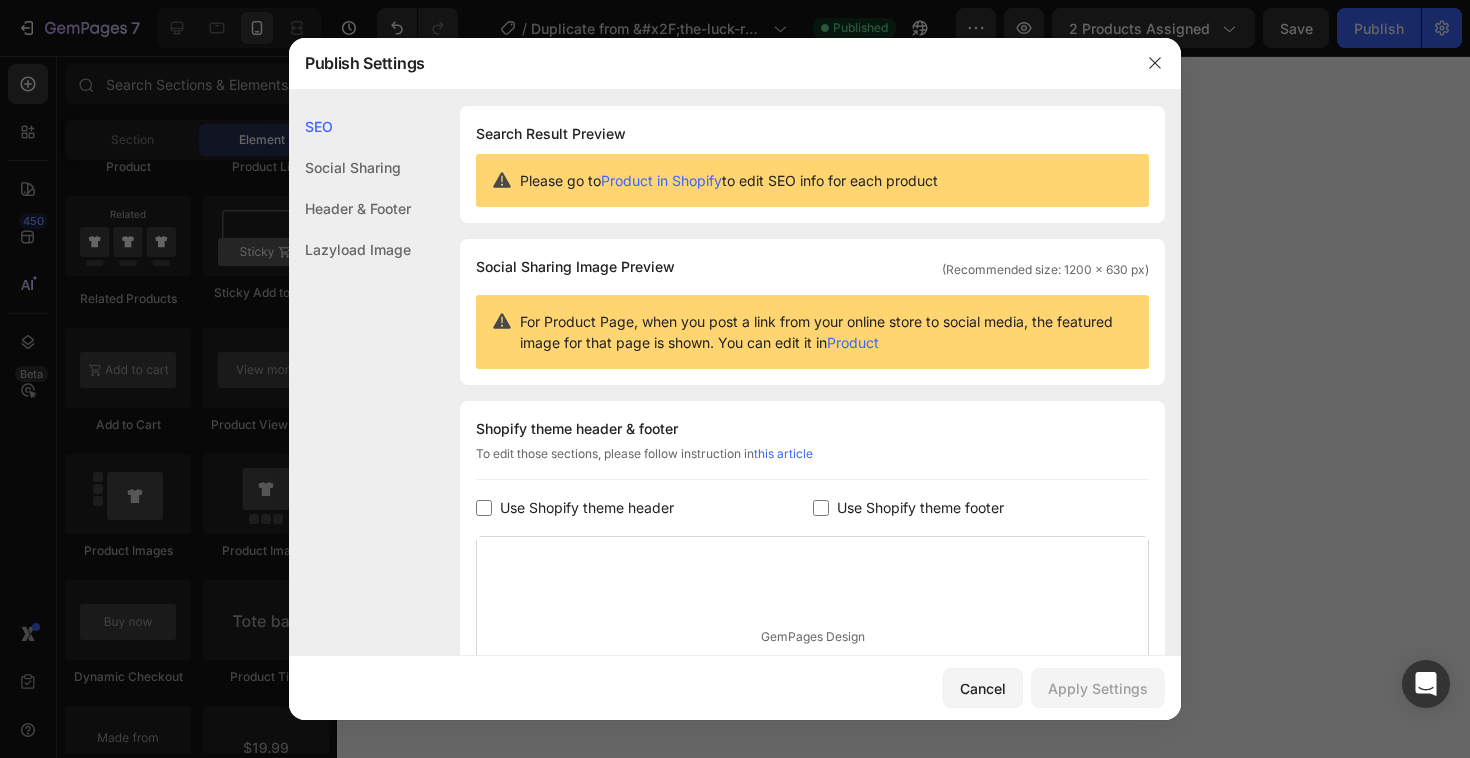 click on "Social Sharing" 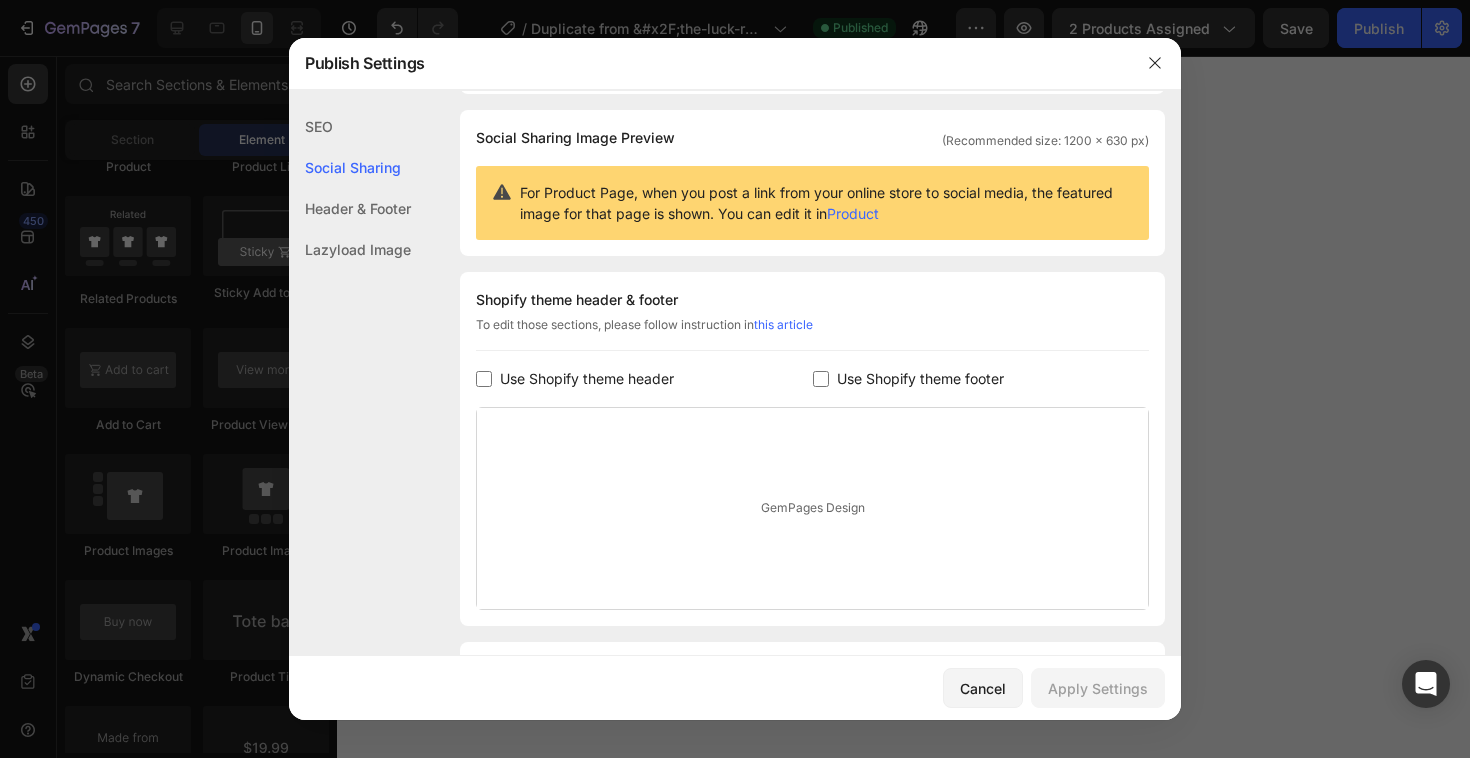 click on "Header & Footer" 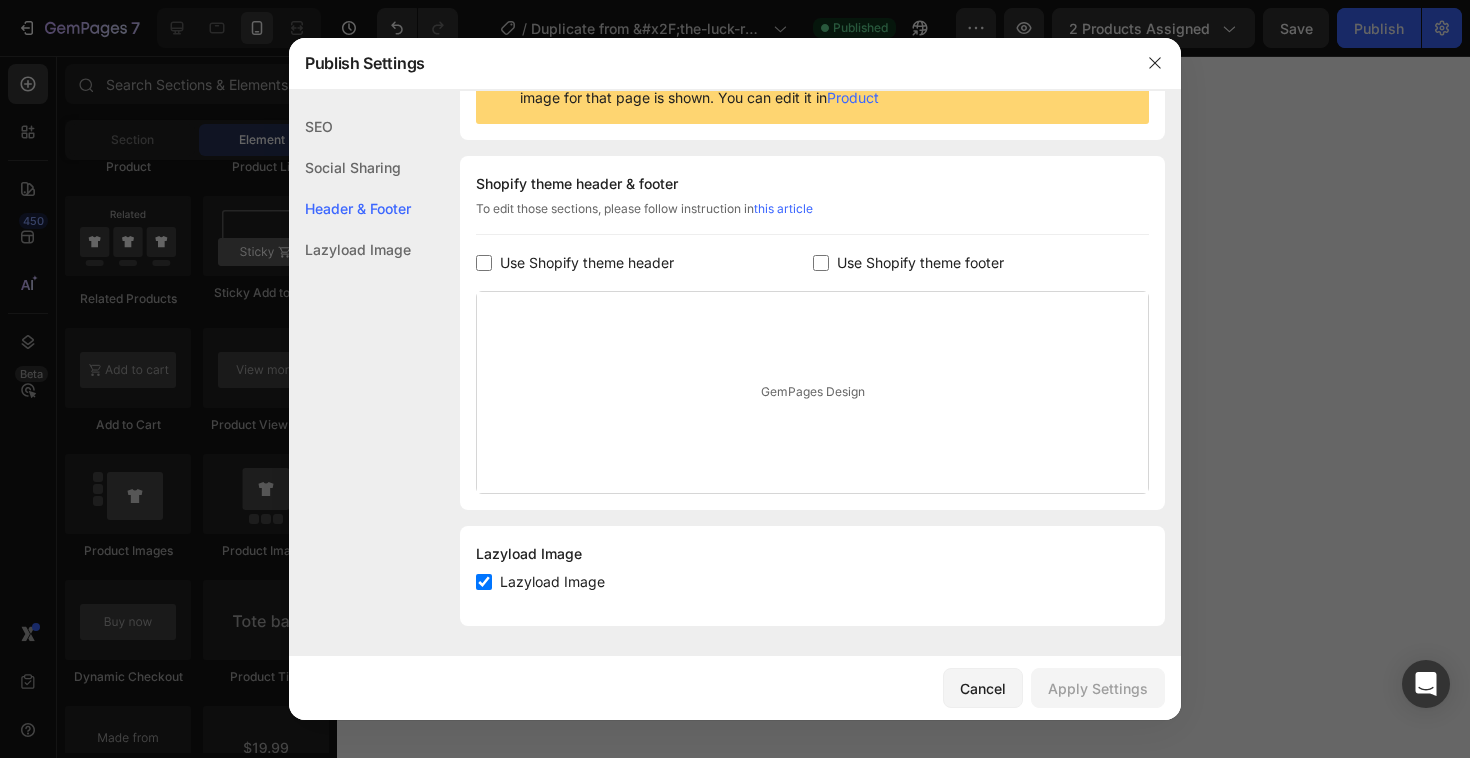 scroll, scrollTop: 247, scrollLeft: 0, axis: vertical 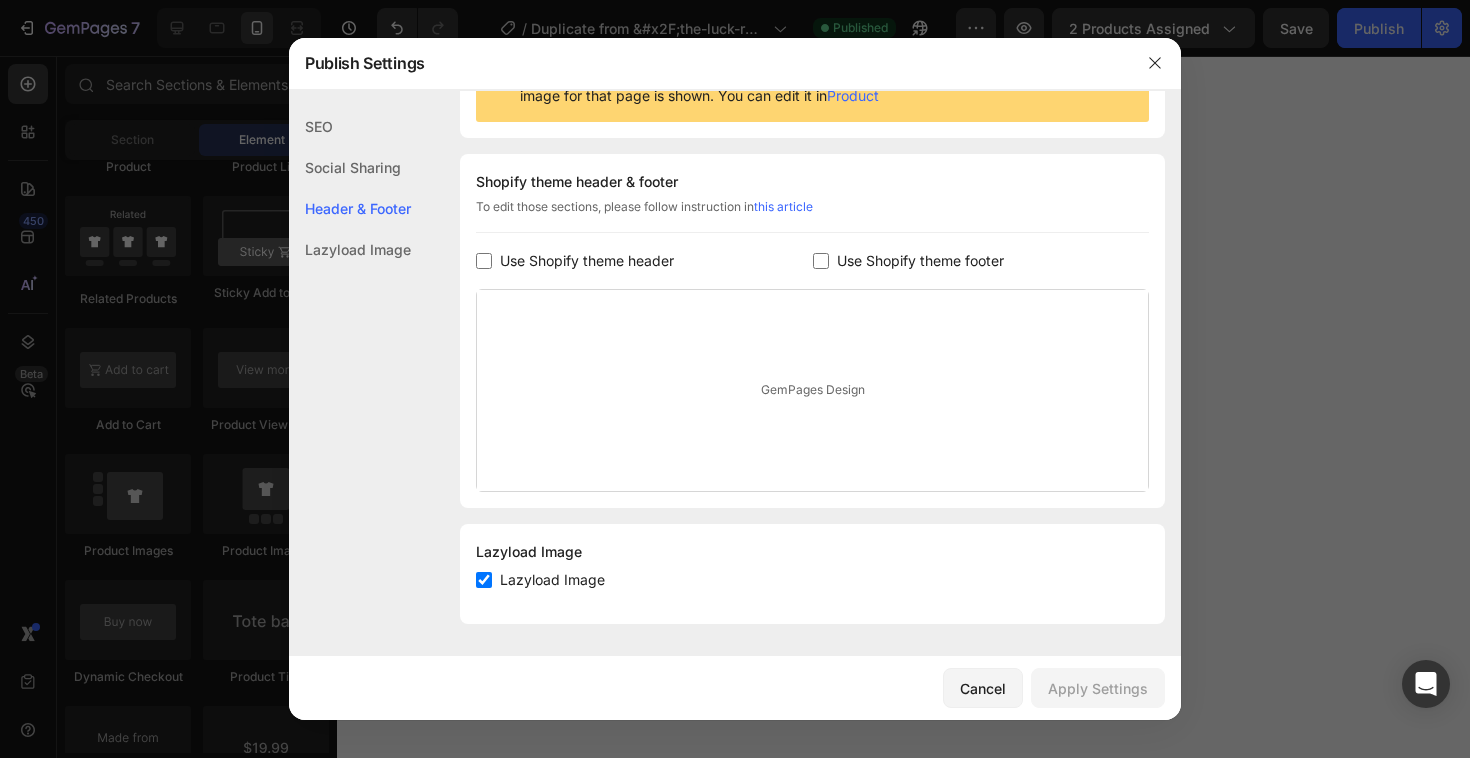 click on "Lazyload Image" 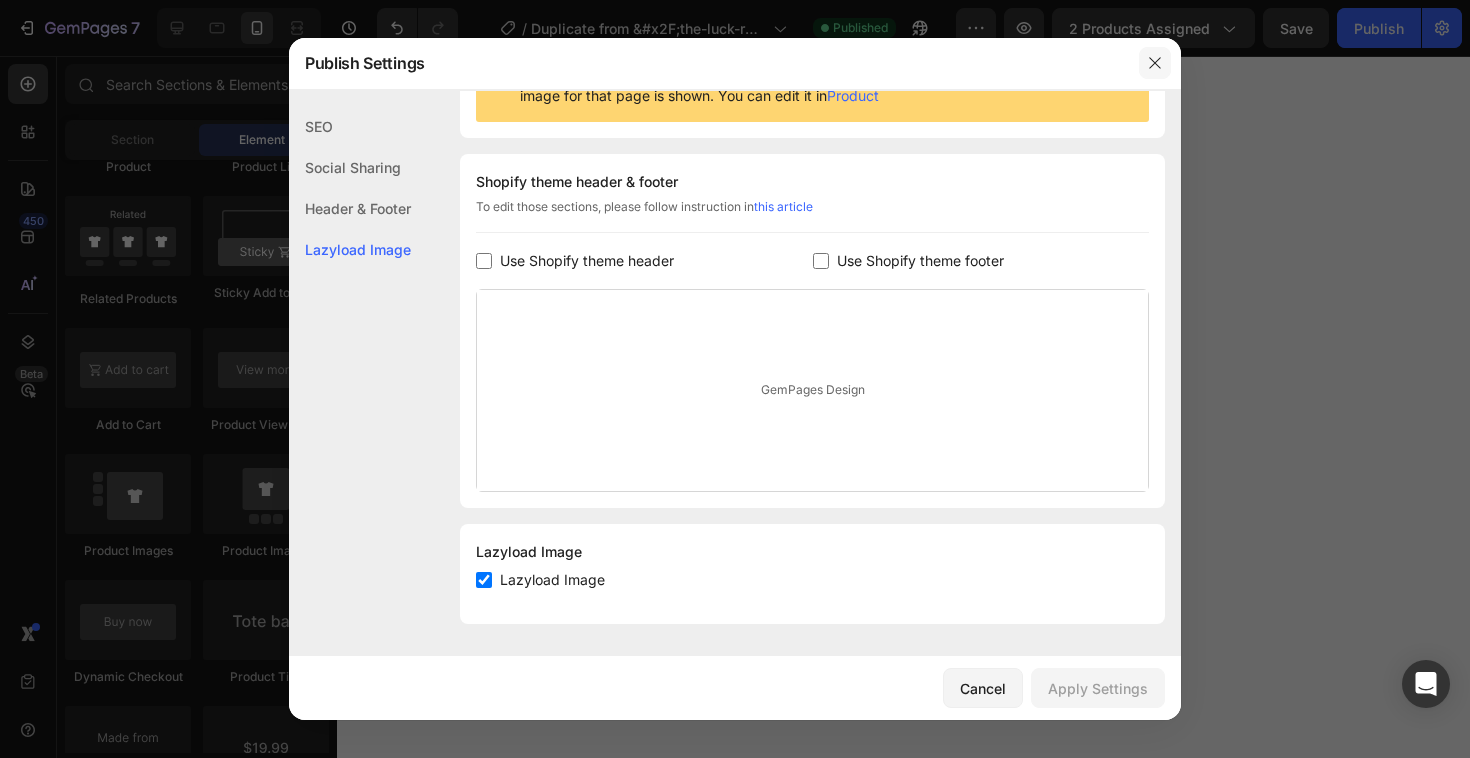 click 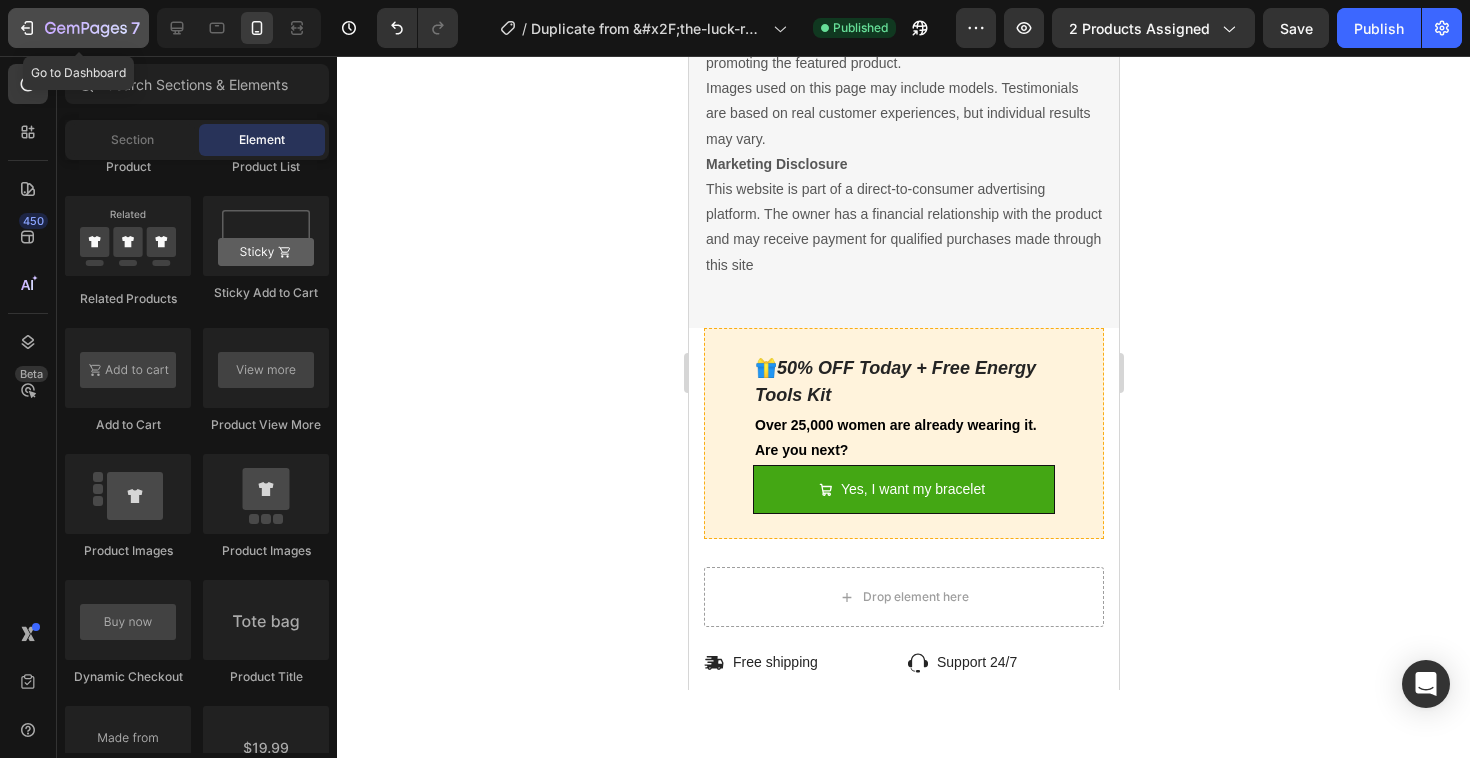 click 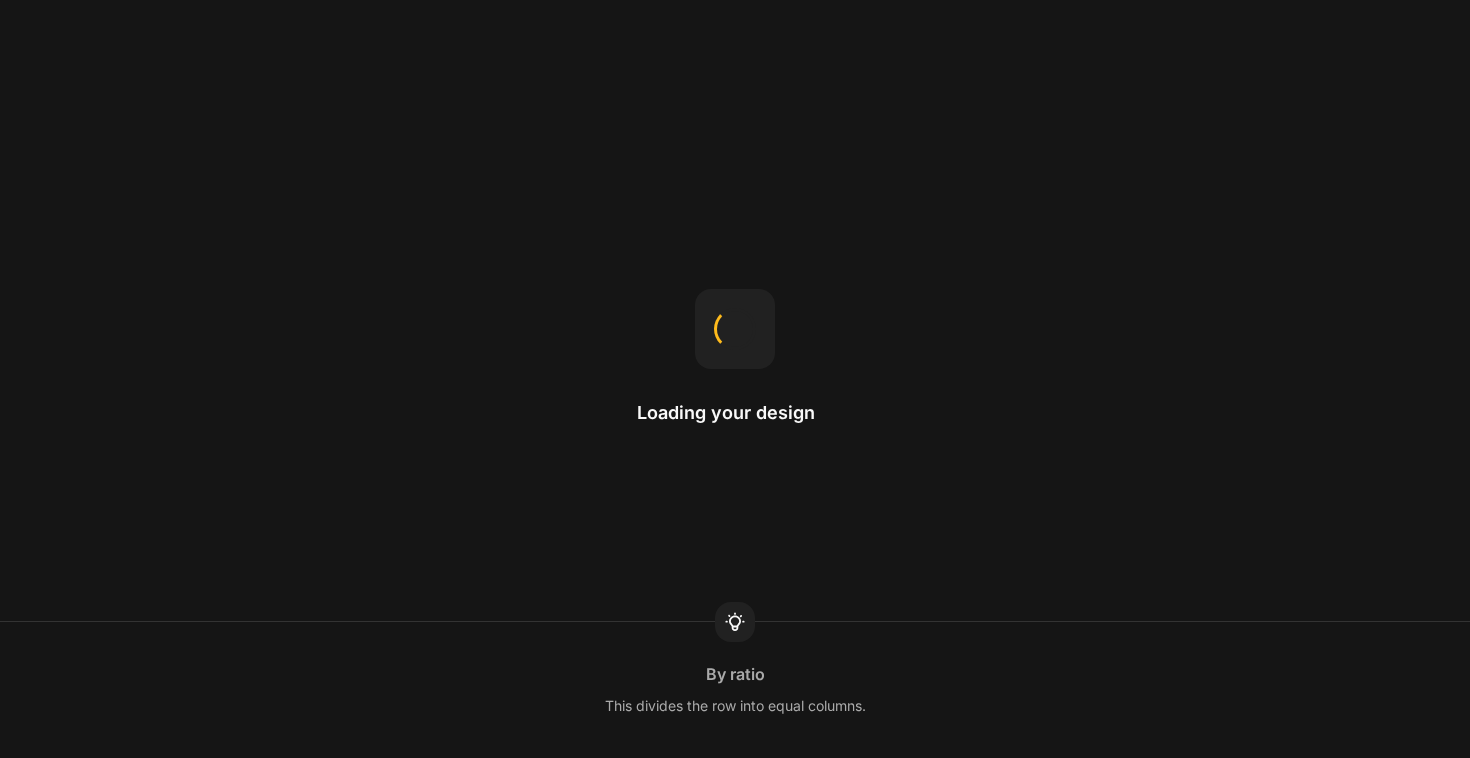 scroll, scrollTop: 0, scrollLeft: 0, axis: both 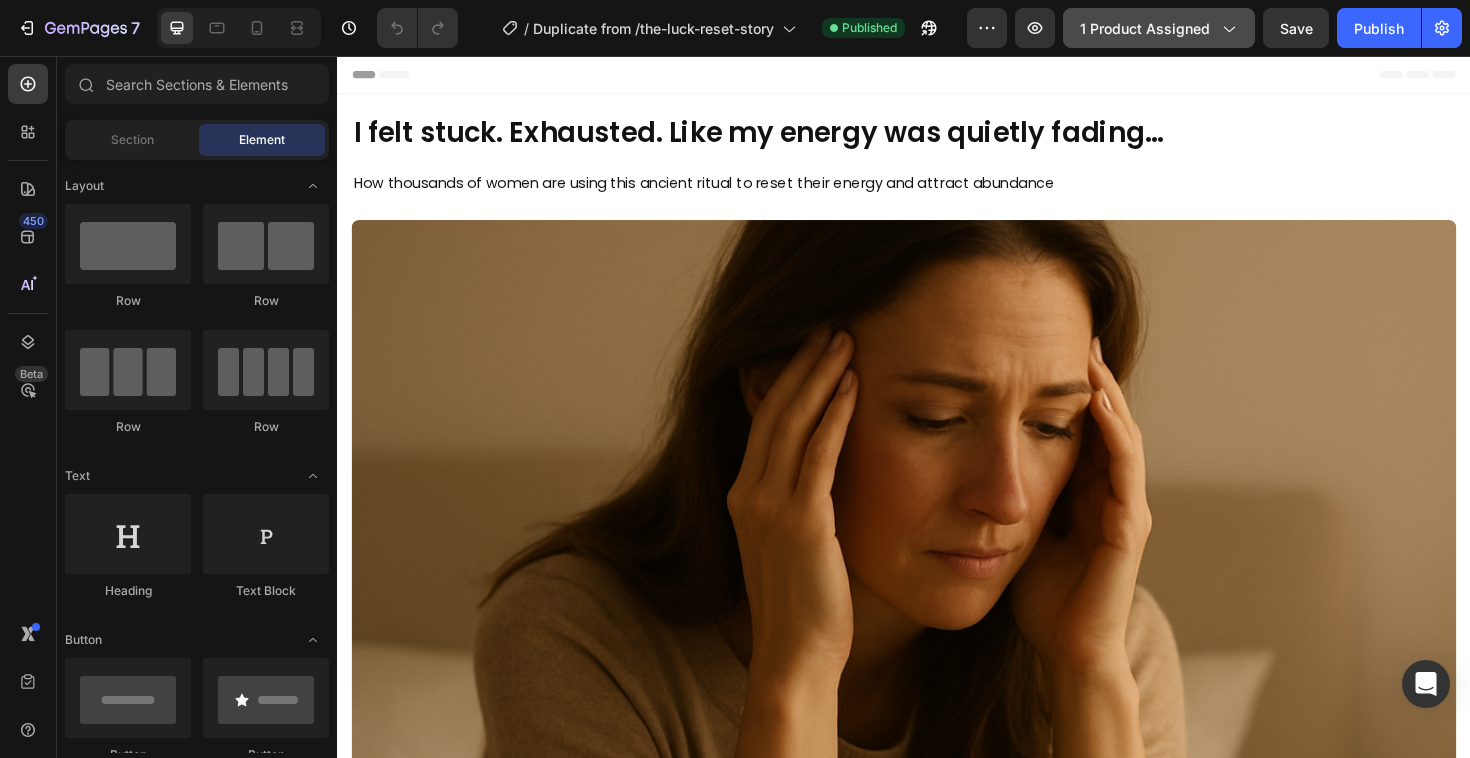 click on "1 product assigned" at bounding box center (1159, 28) 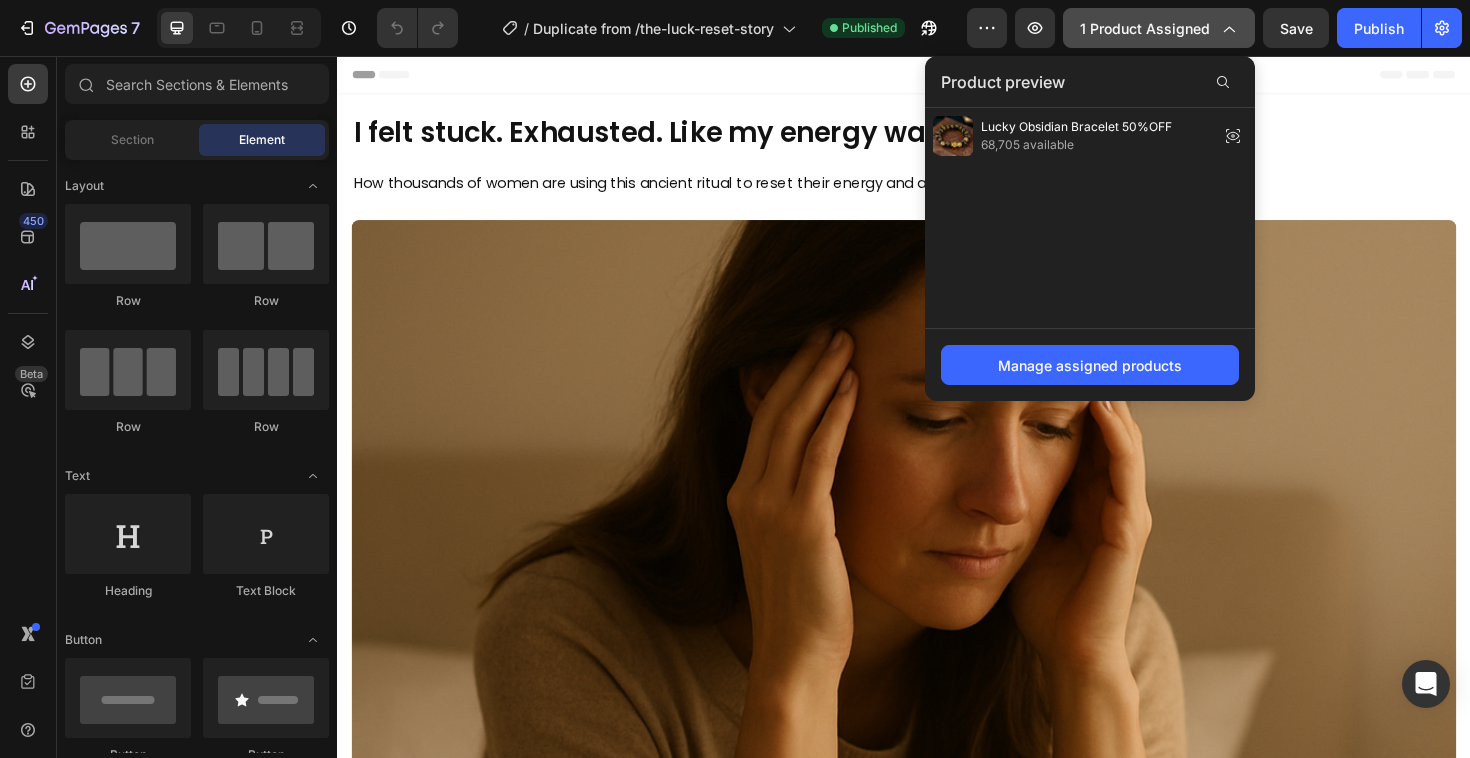 click on "1 product assigned" at bounding box center [1159, 28] 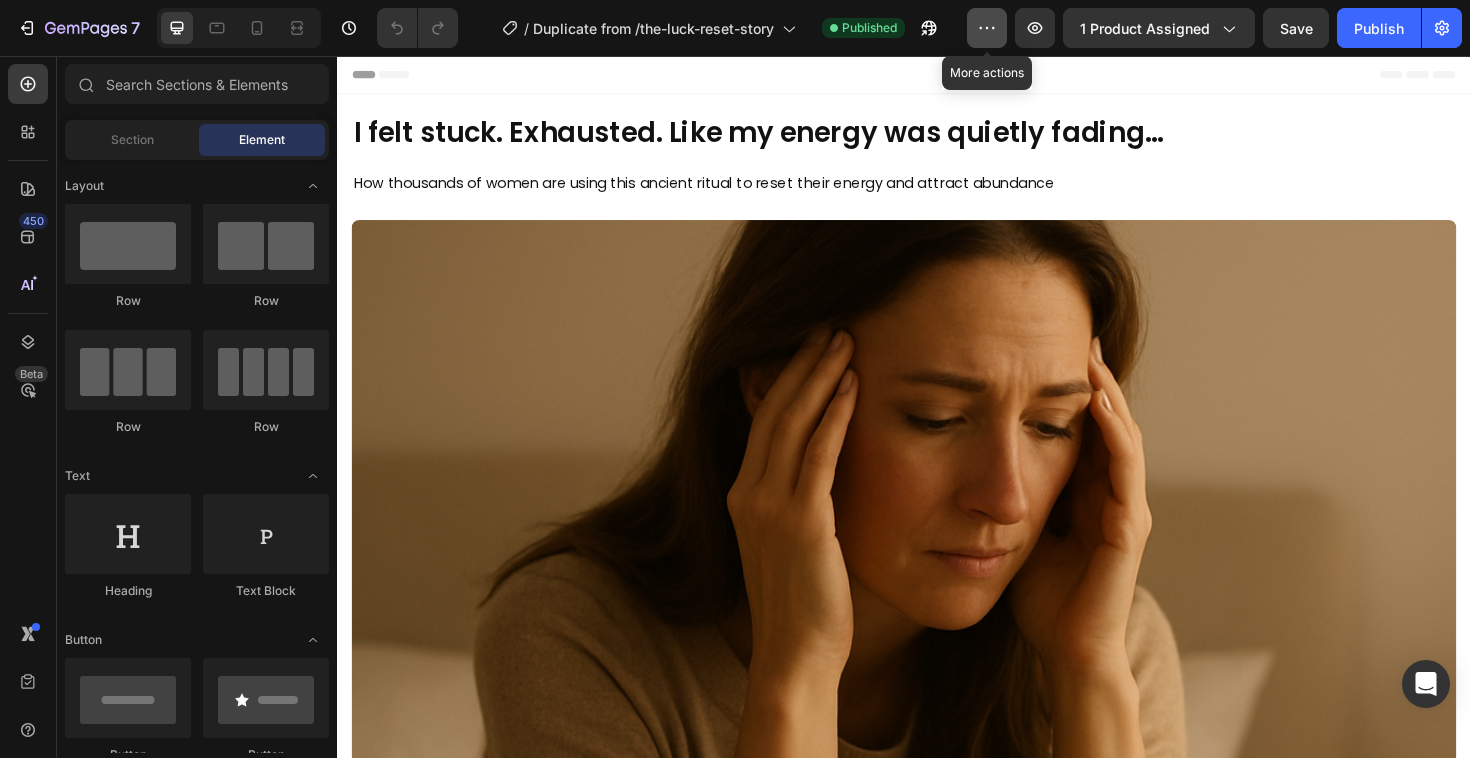 click 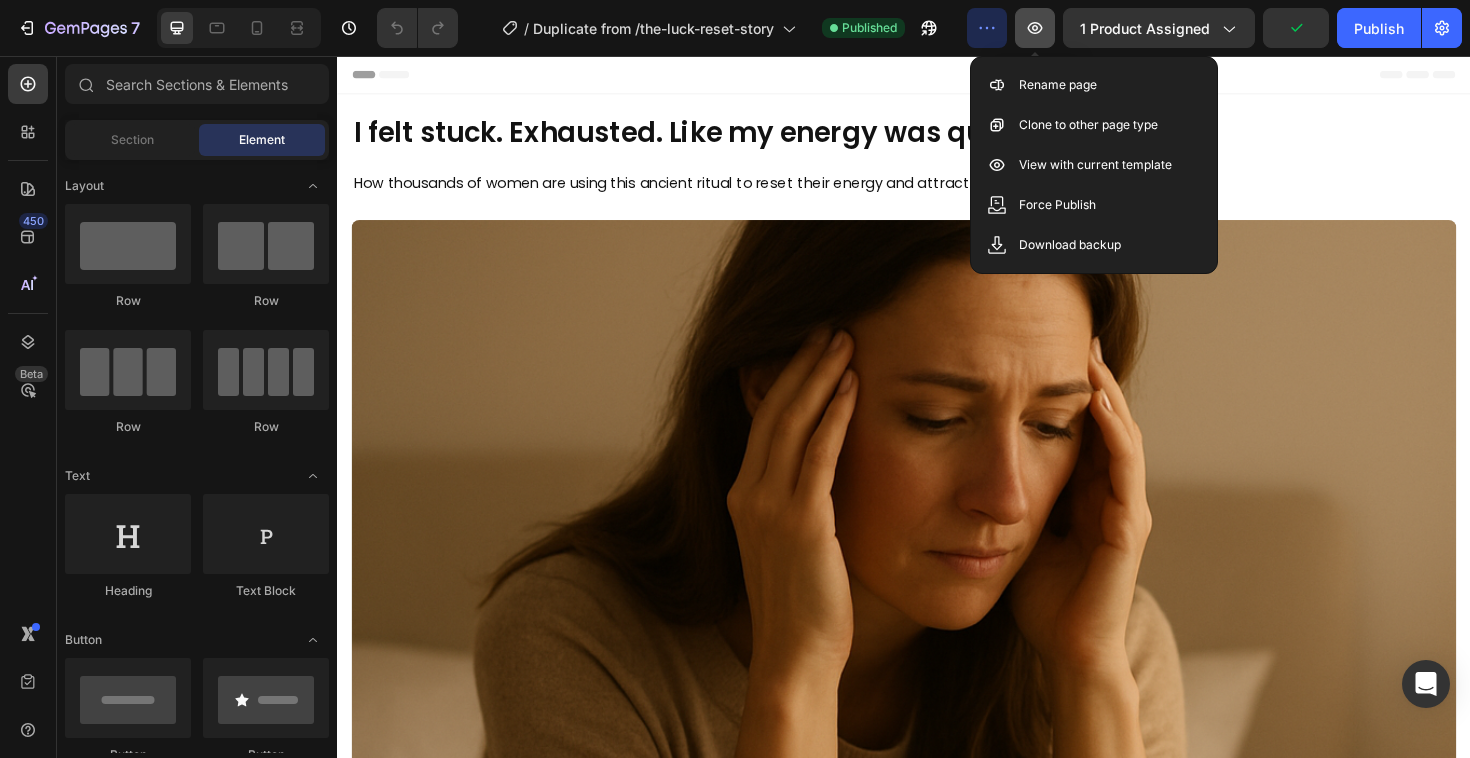 click 